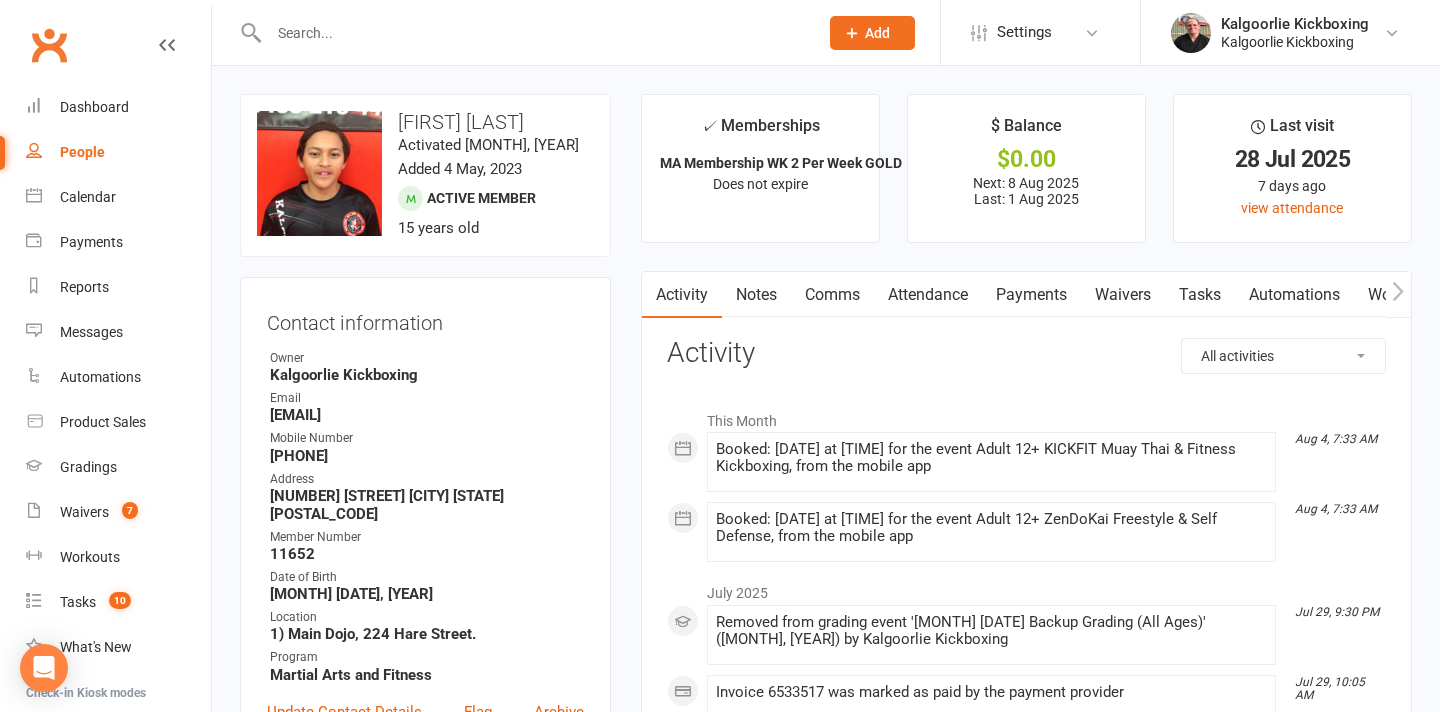 scroll, scrollTop: 0, scrollLeft: 0, axis: both 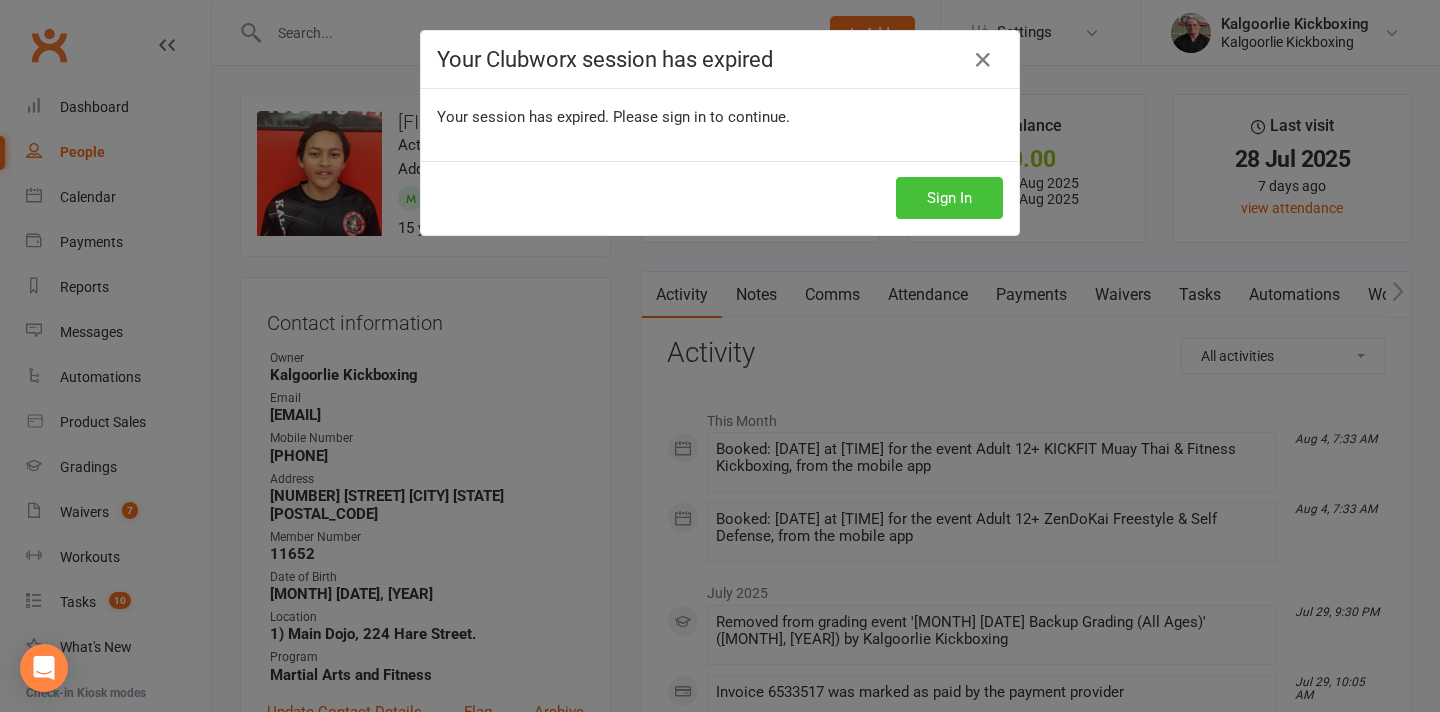 click on "Sign In" at bounding box center [949, 198] 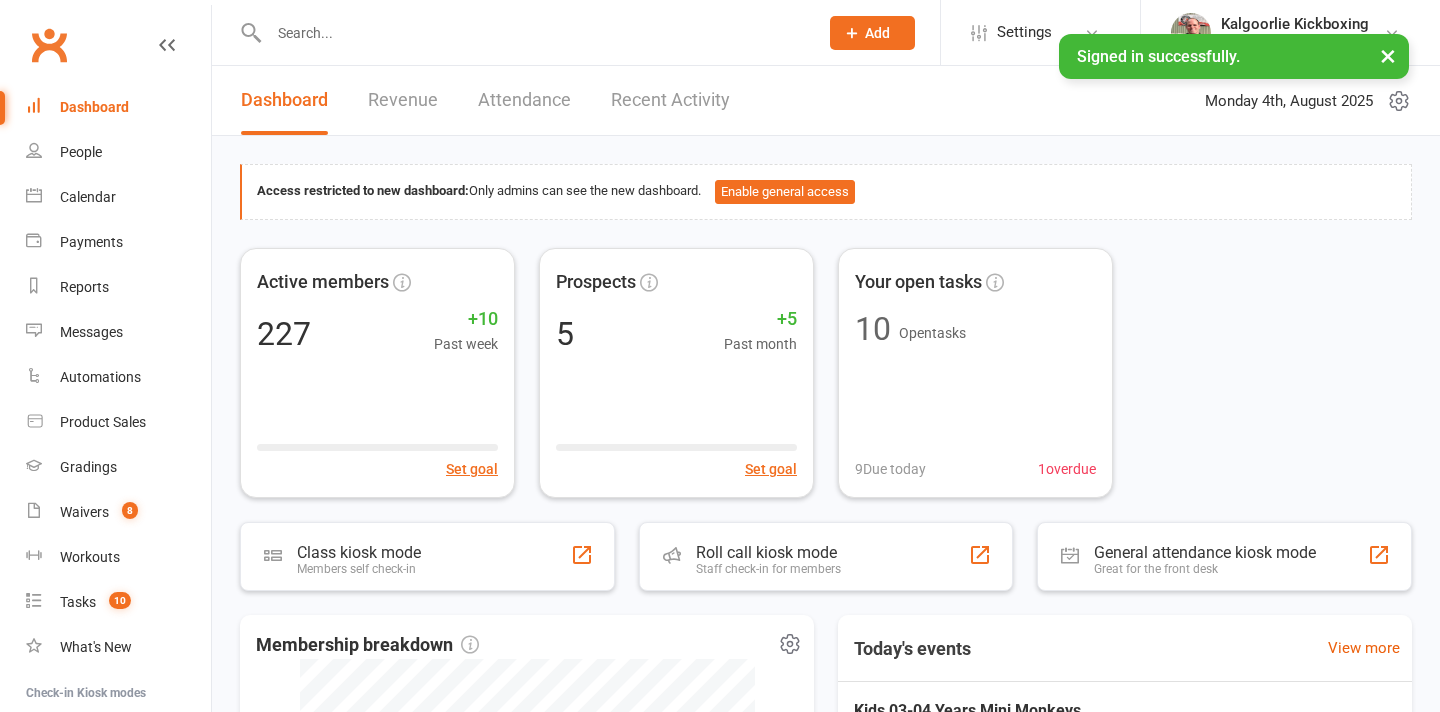 scroll, scrollTop: 0, scrollLeft: 0, axis: both 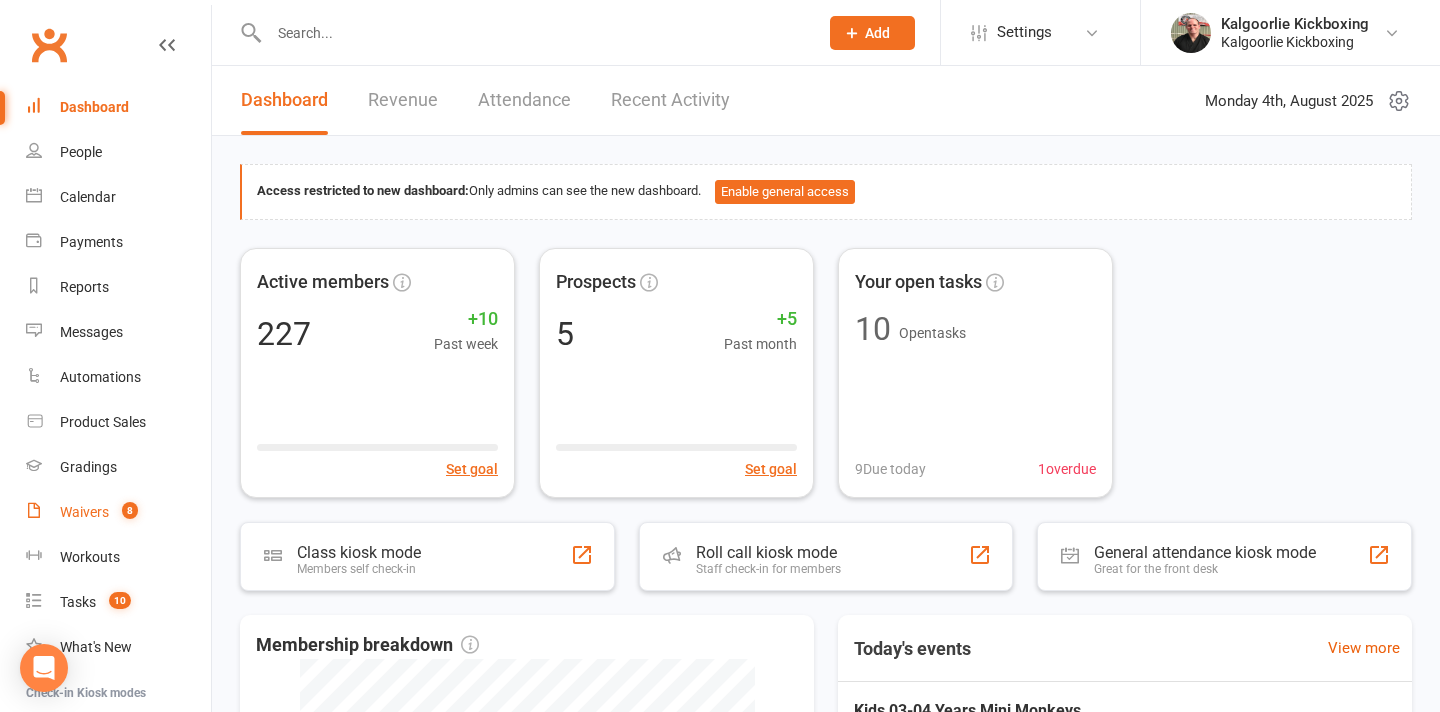 click on "Waivers" at bounding box center (84, 512) 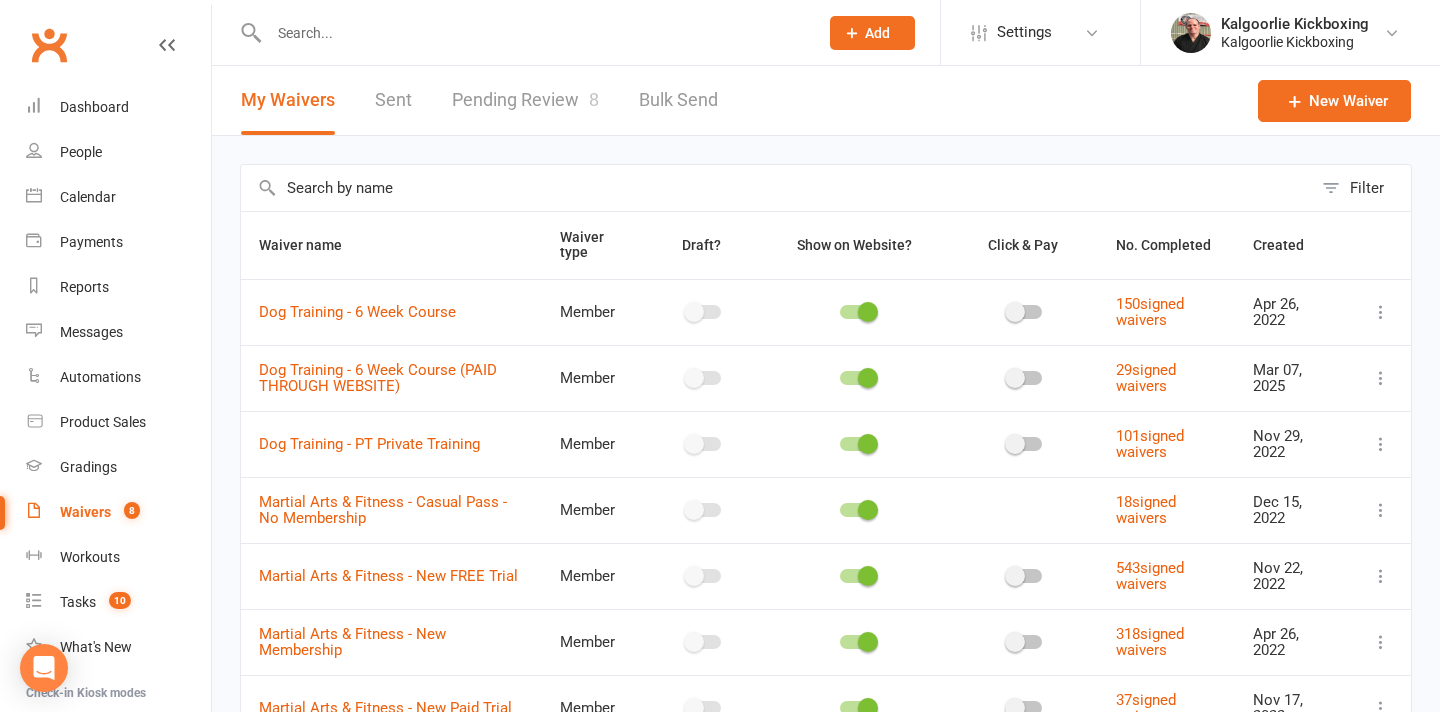 click on "Pending Review 8" at bounding box center [525, 100] 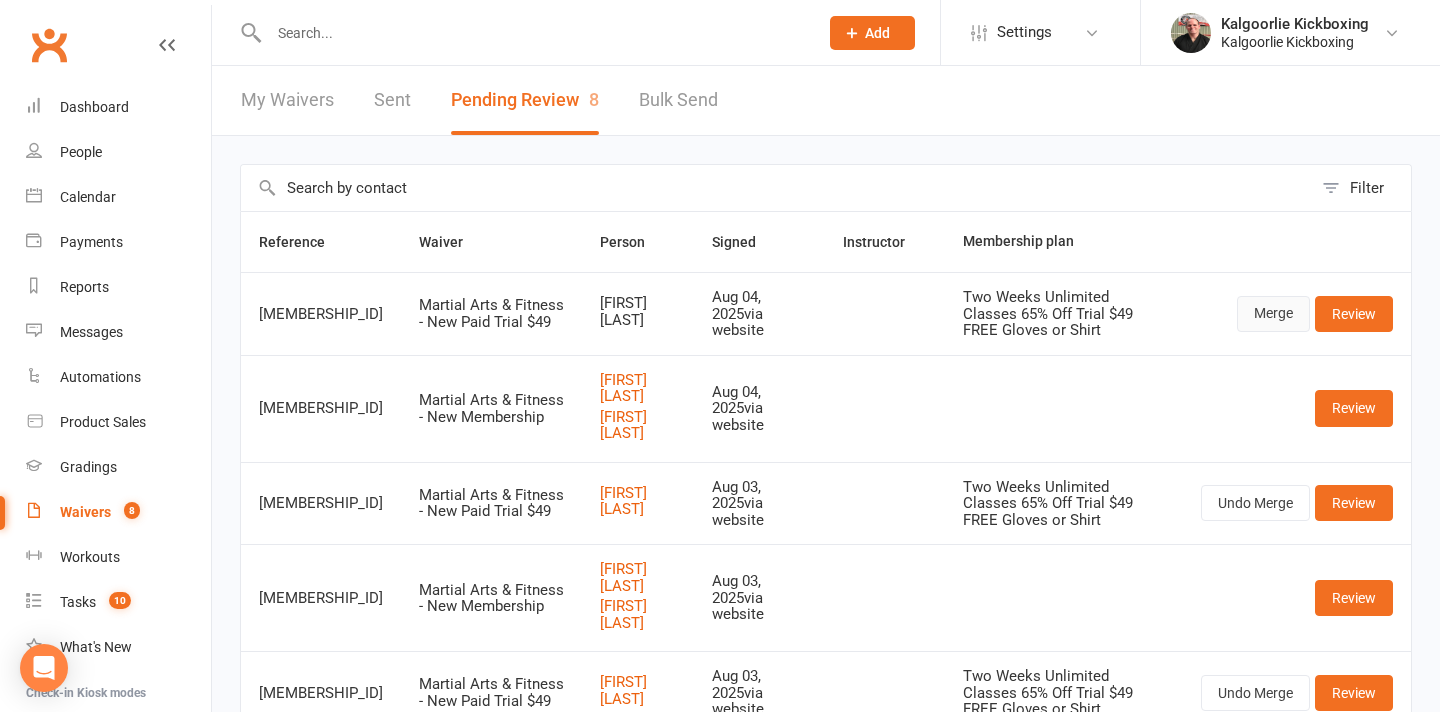 click on "Merge" at bounding box center (1273, 314) 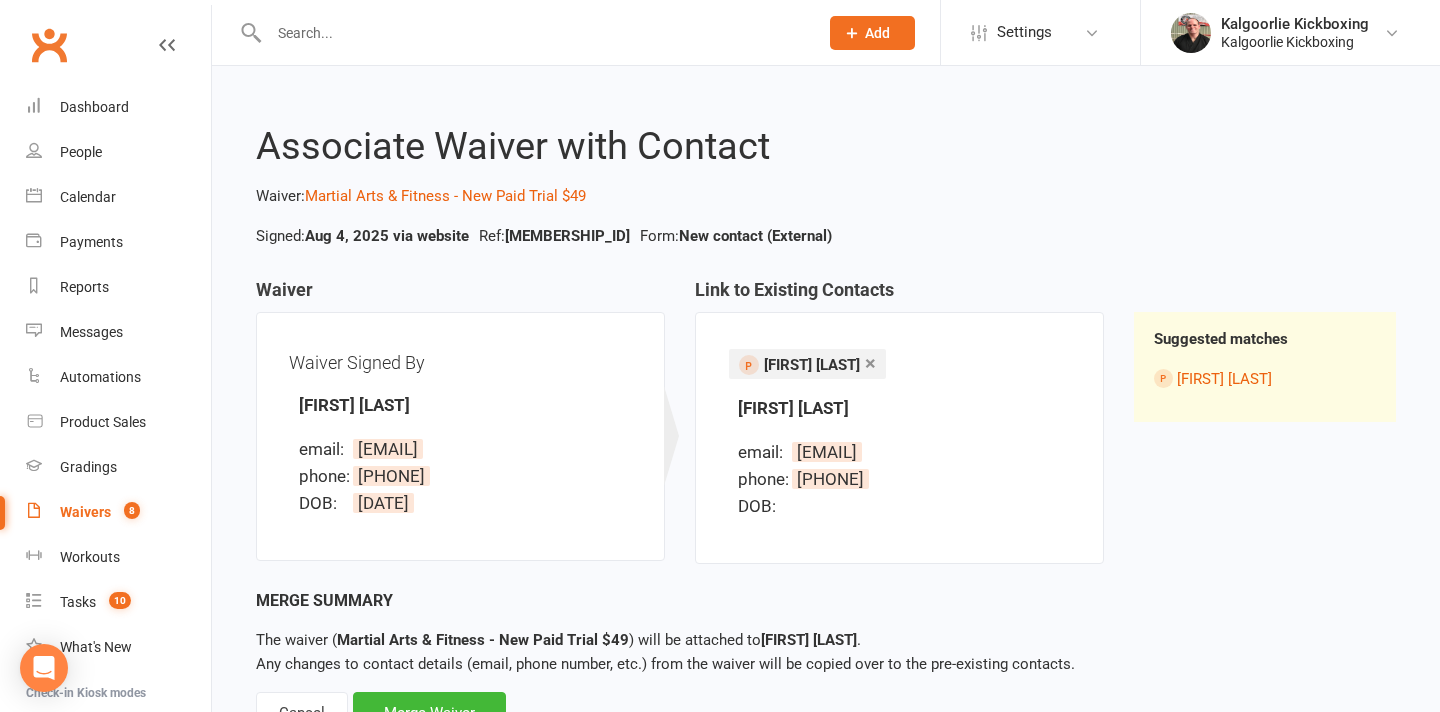 scroll, scrollTop: 83, scrollLeft: 0, axis: vertical 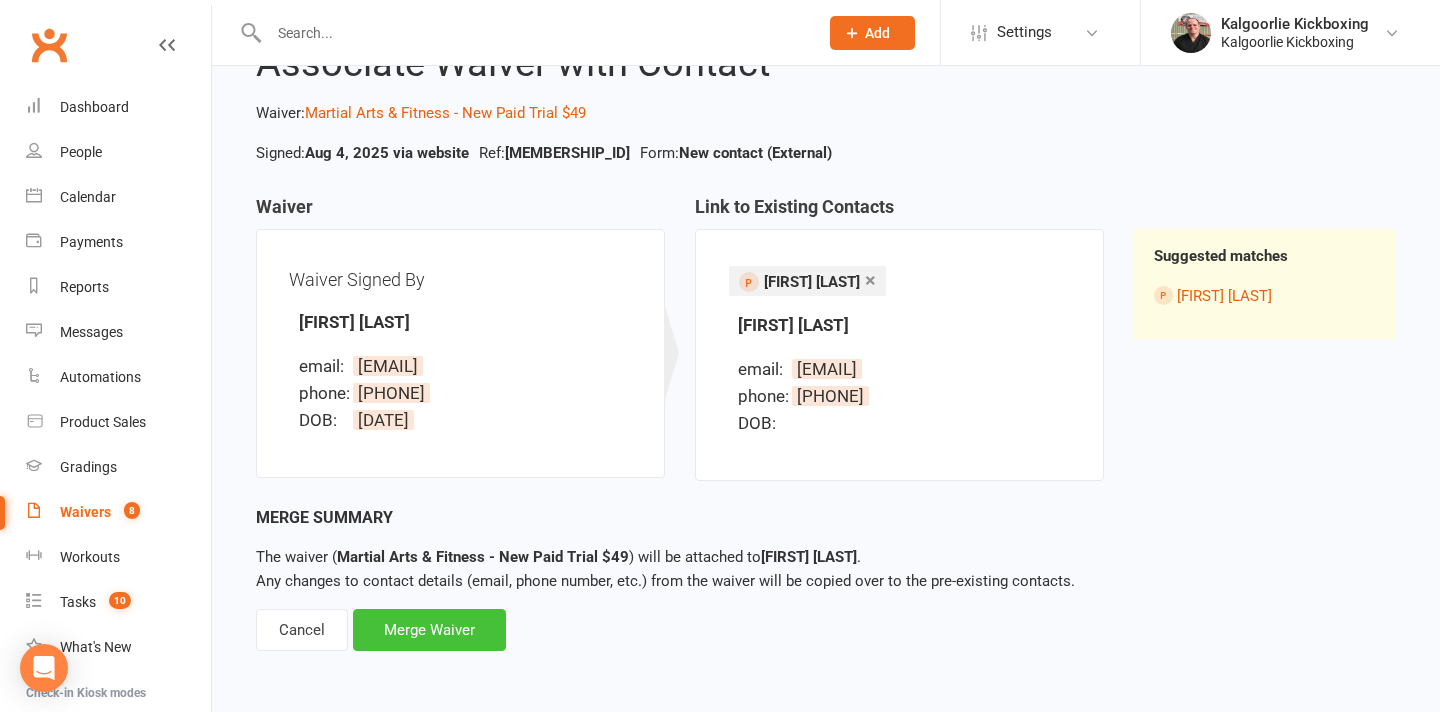 click on "Merge Waiver" at bounding box center (429, 630) 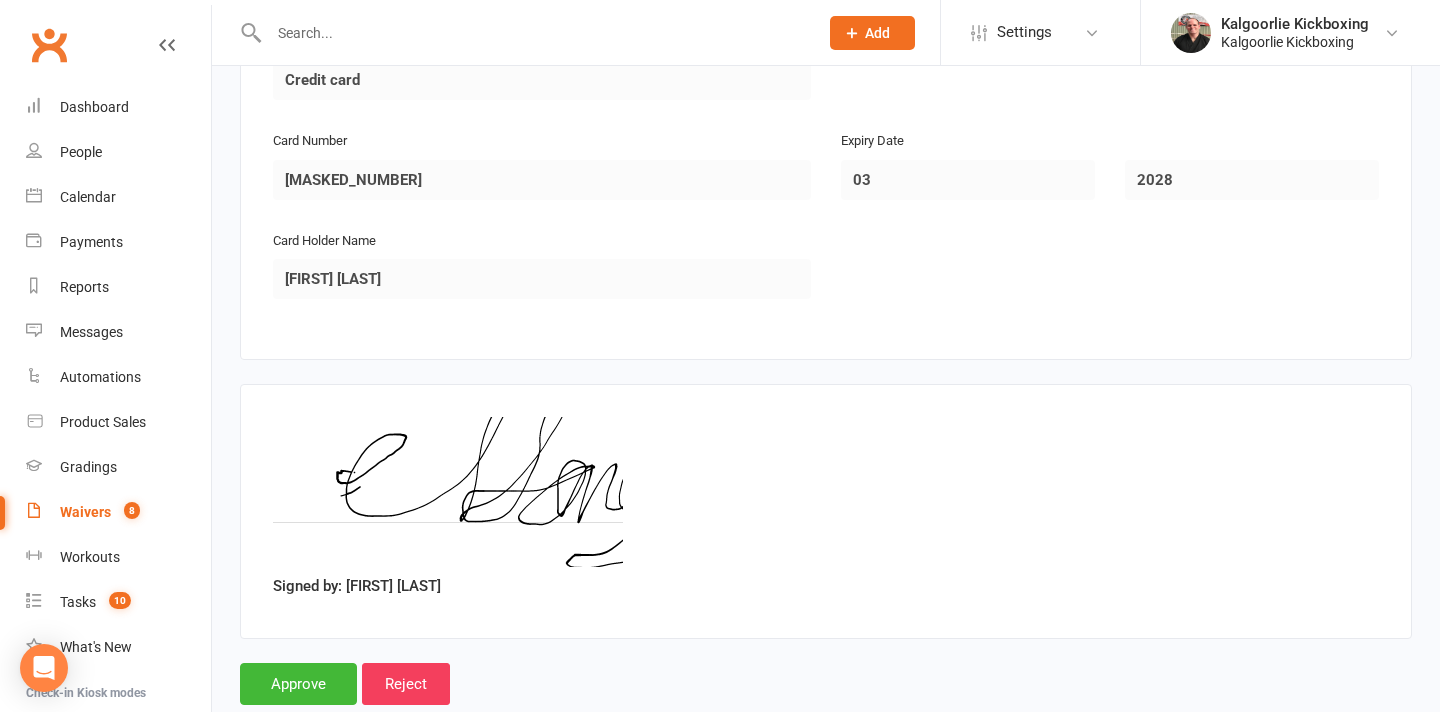 scroll, scrollTop: 2220, scrollLeft: 0, axis: vertical 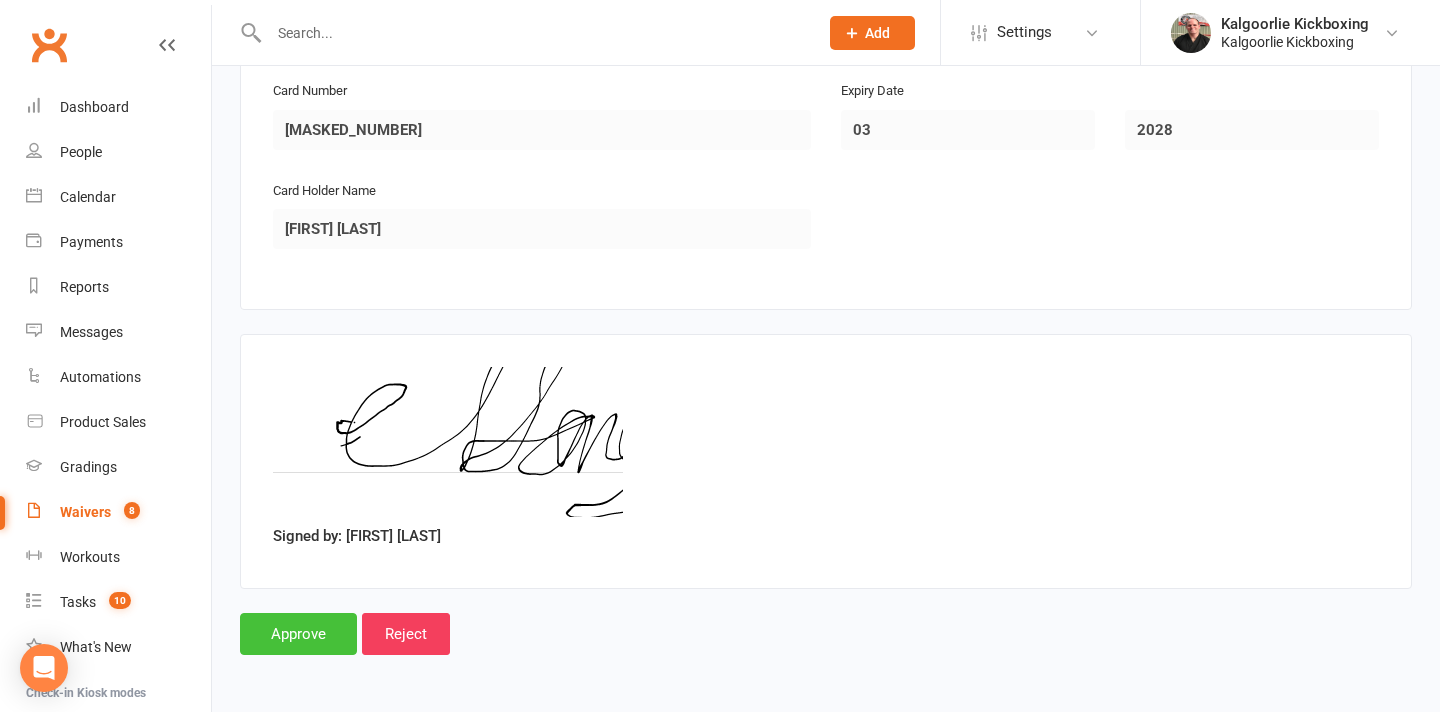click on "Approve" at bounding box center (298, 634) 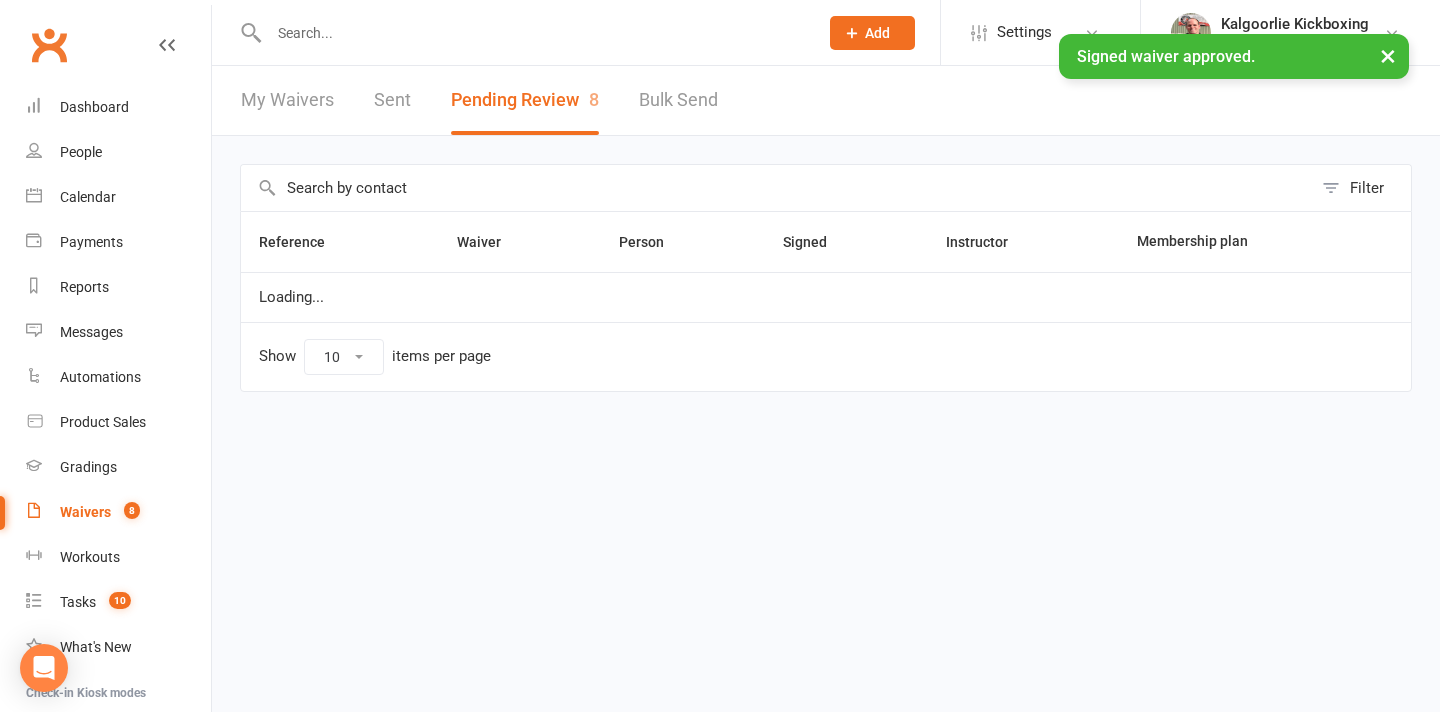 scroll, scrollTop: 0, scrollLeft: 0, axis: both 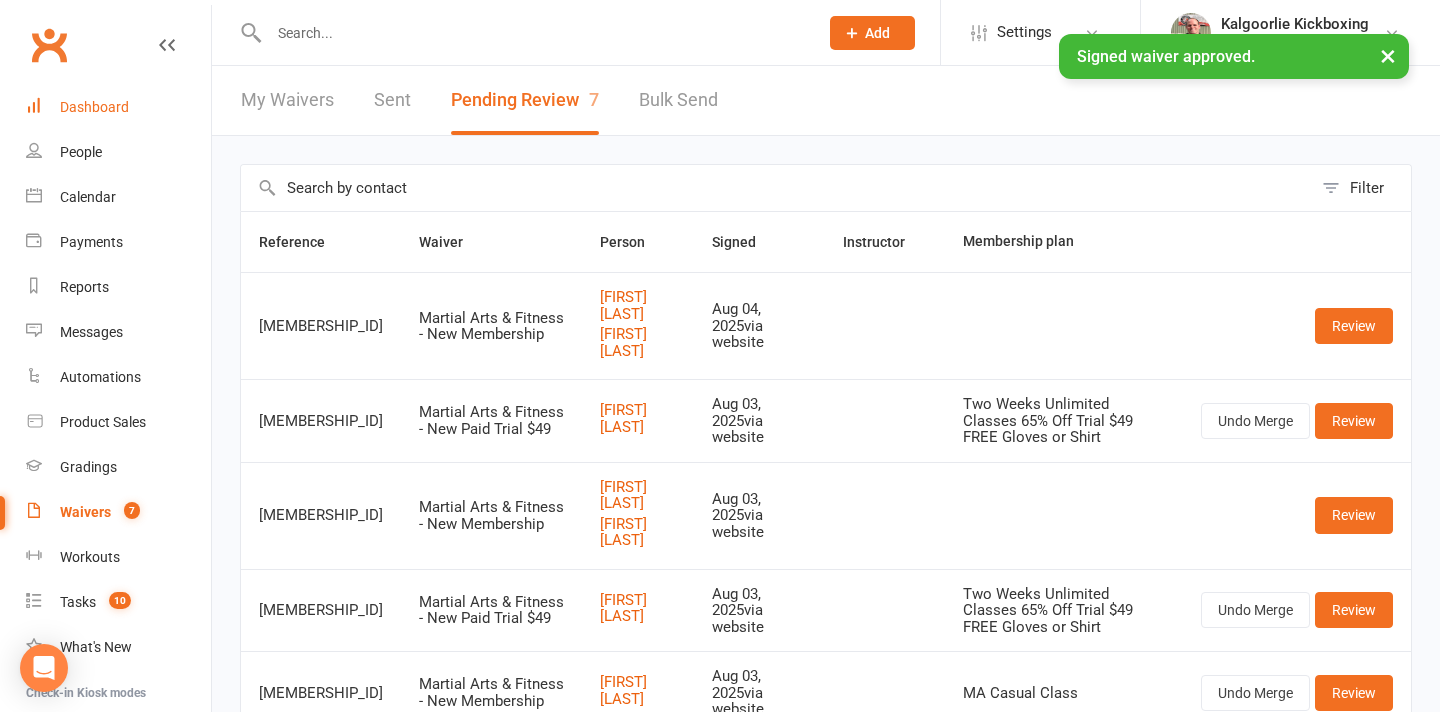 click on "Dashboard" at bounding box center (118, 107) 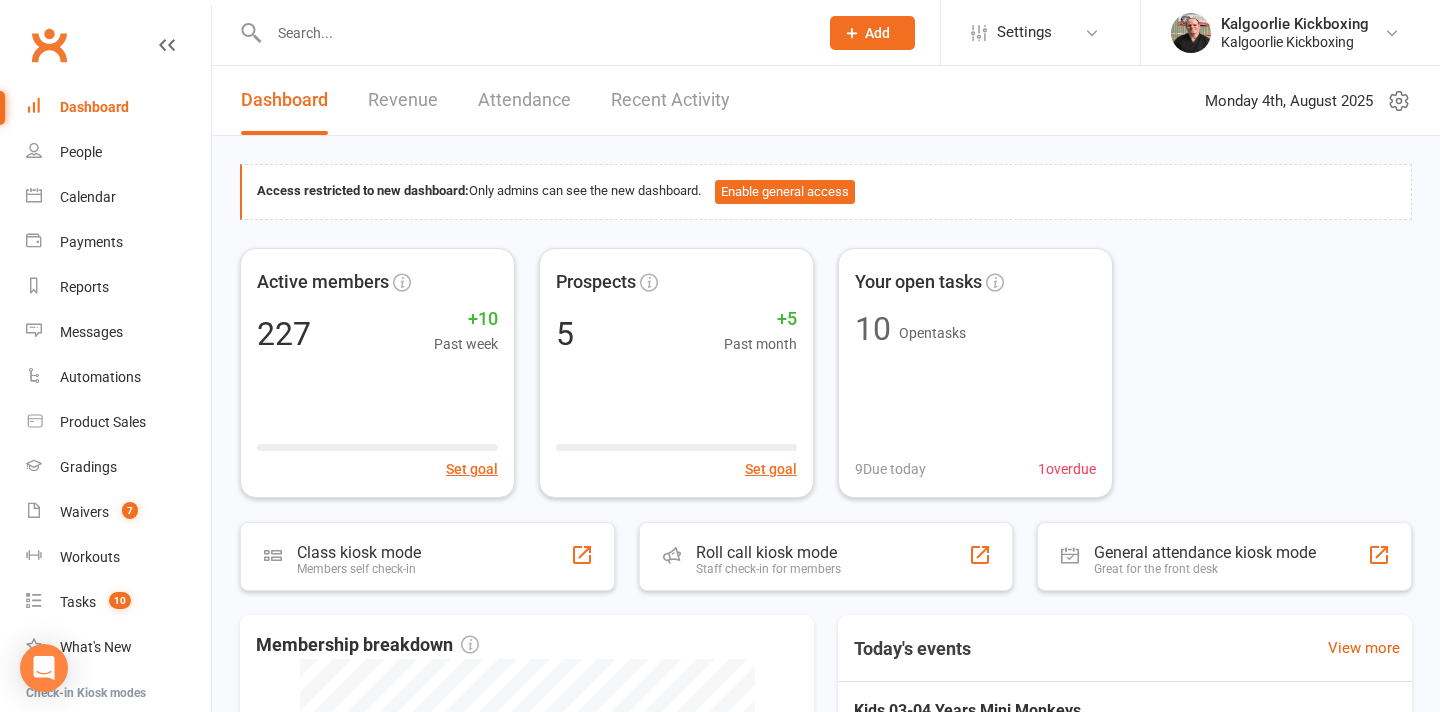 click on "Recent Activity" at bounding box center [670, 100] 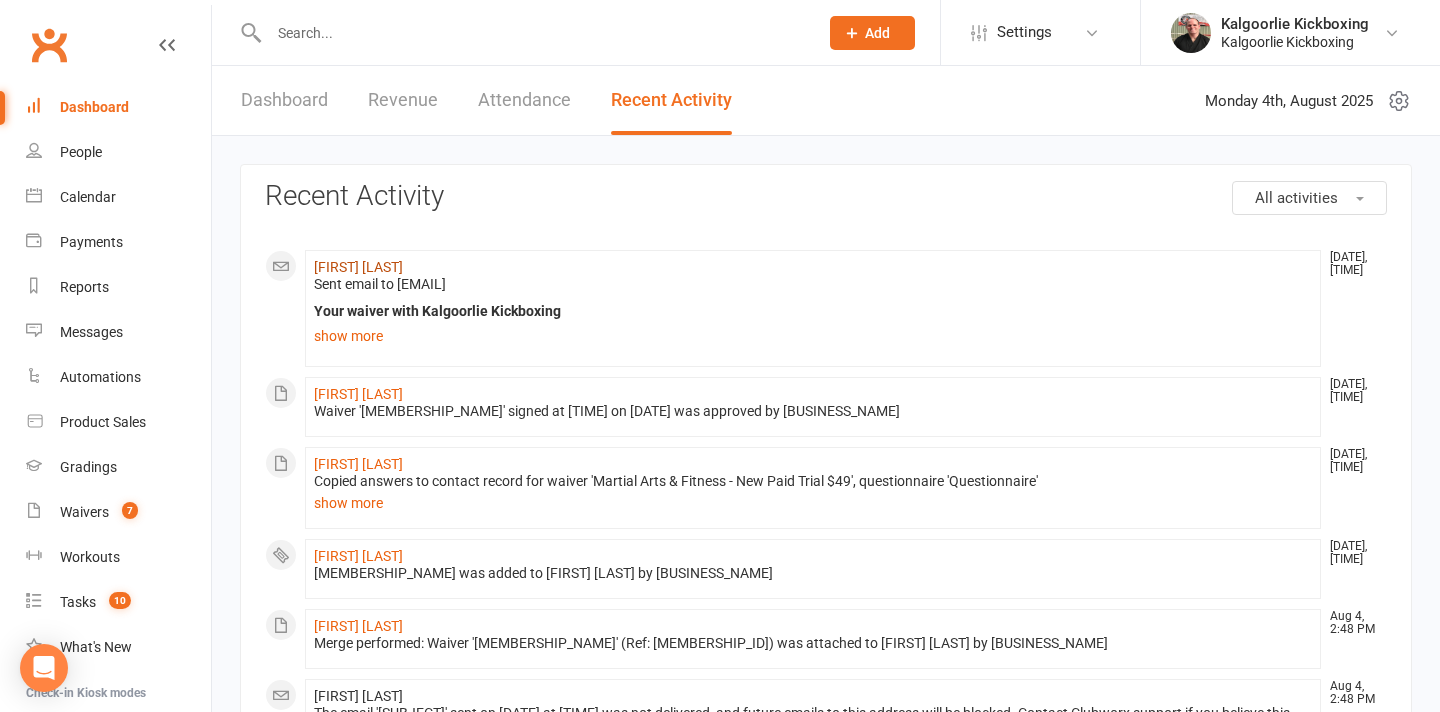 click on "[FIRST] [LAST]" at bounding box center [358, 267] 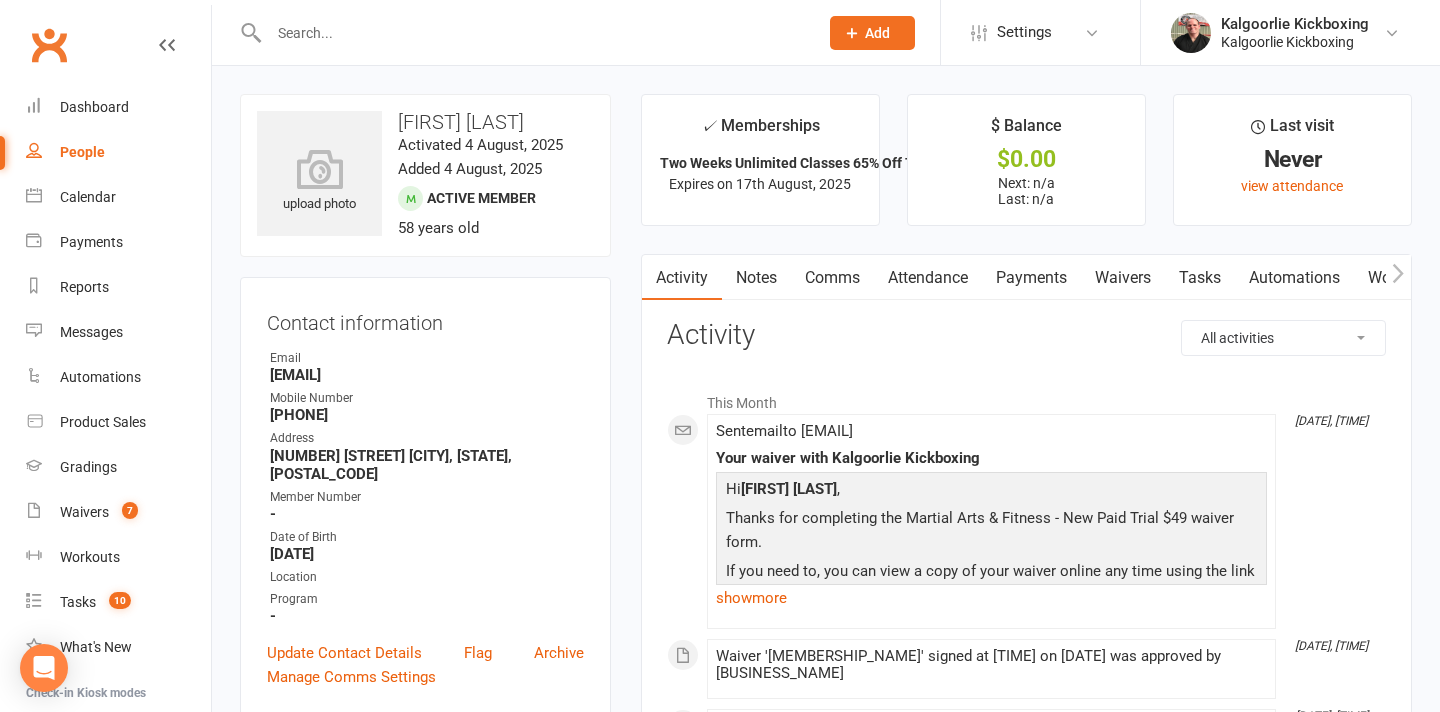 scroll, scrollTop: 100, scrollLeft: 0, axis: vertical 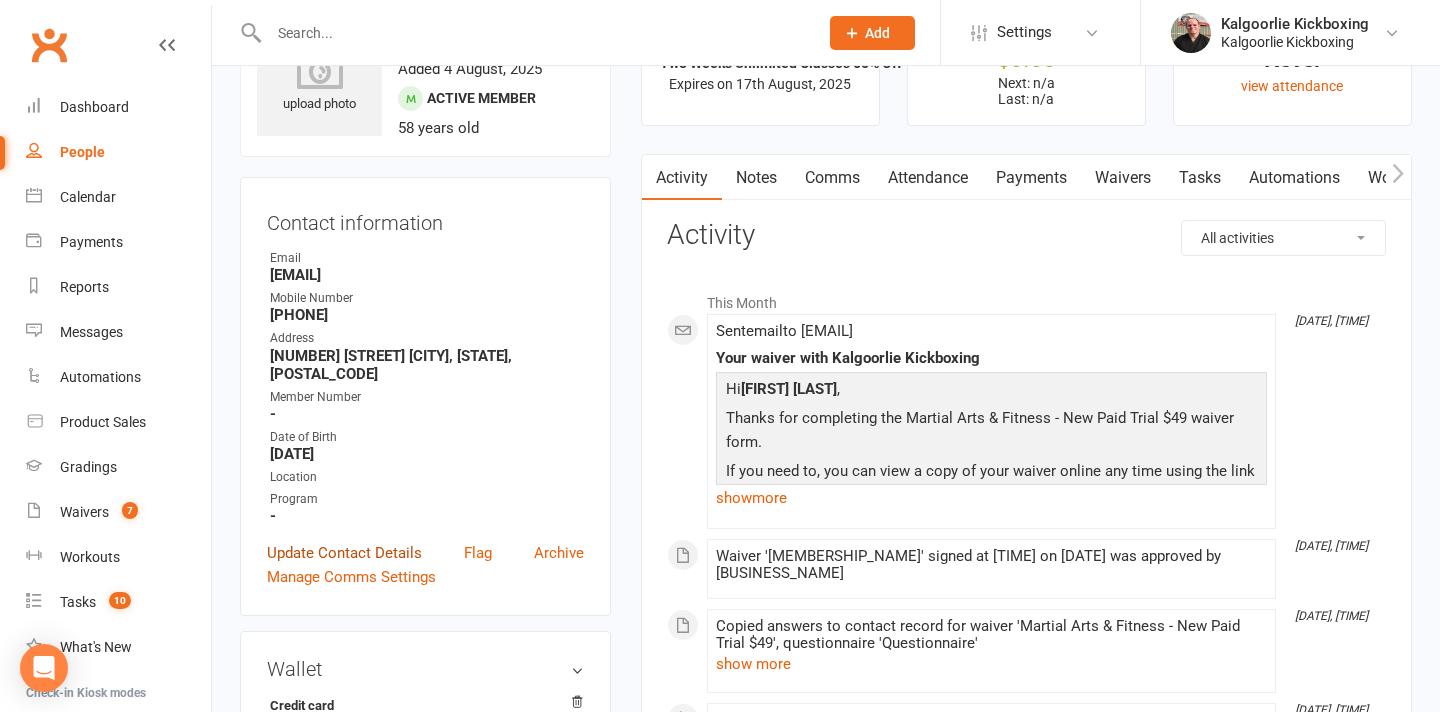 click on "Update Contact Details" at bounding box center (344, 553) 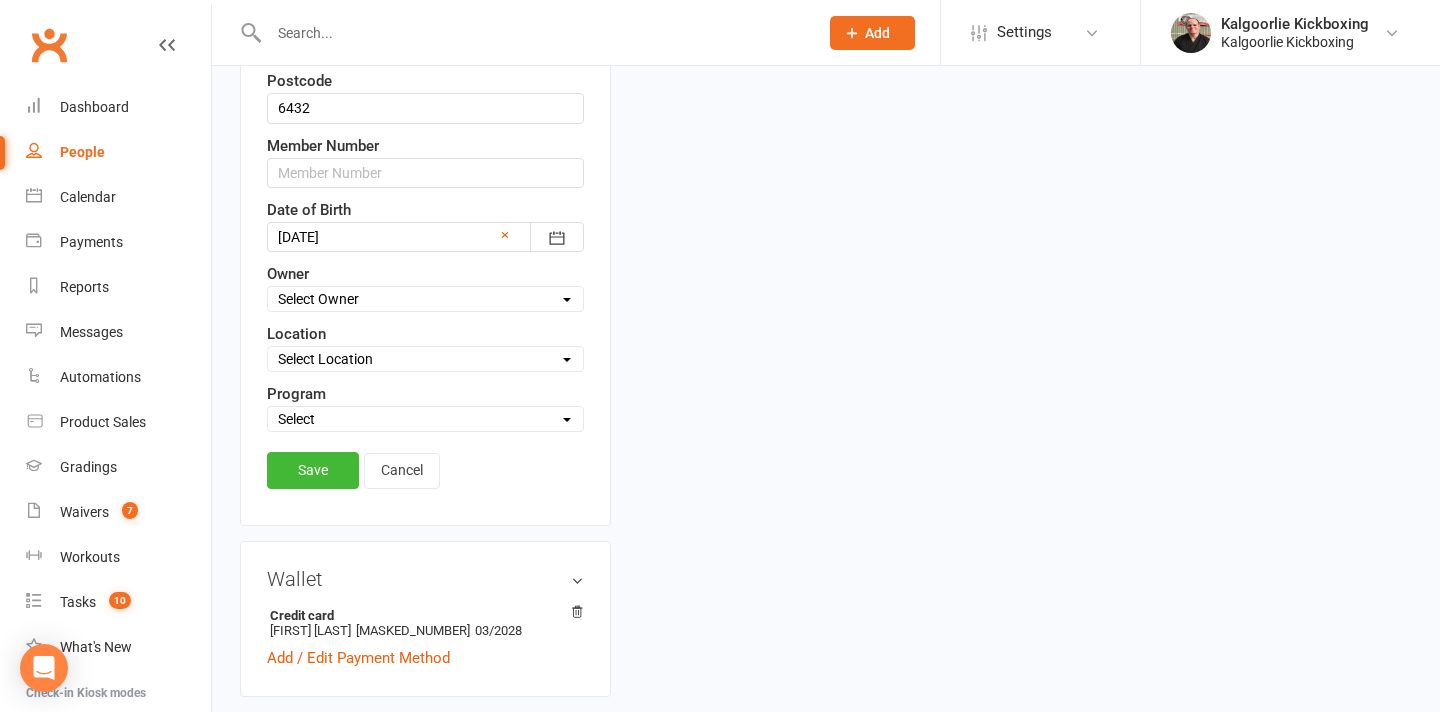 scroll, scrollTop: 777, scrollLeft: 0, axis: vertical 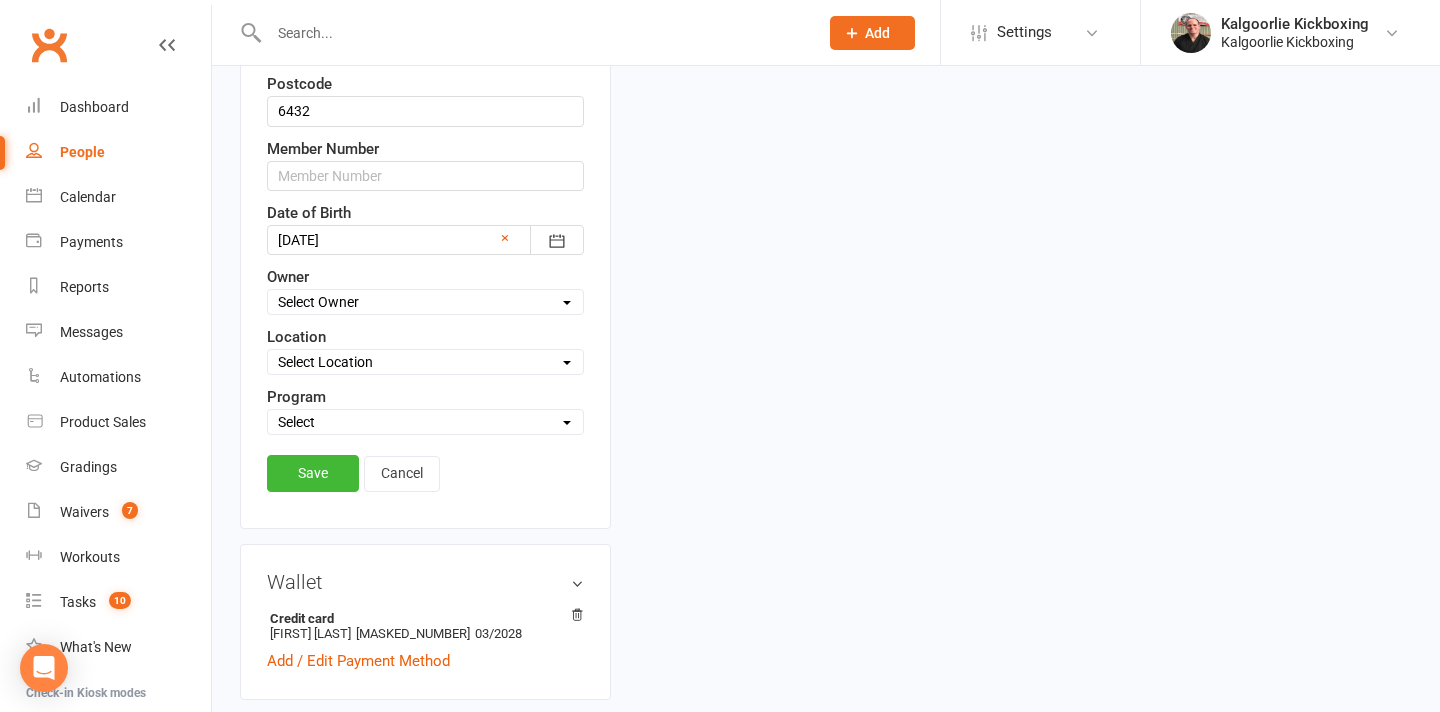 click on "Select Owner Kalgoorlie Kickboxing Jo Callaghan Wazanna Paul" at bounding box center [425, 302] 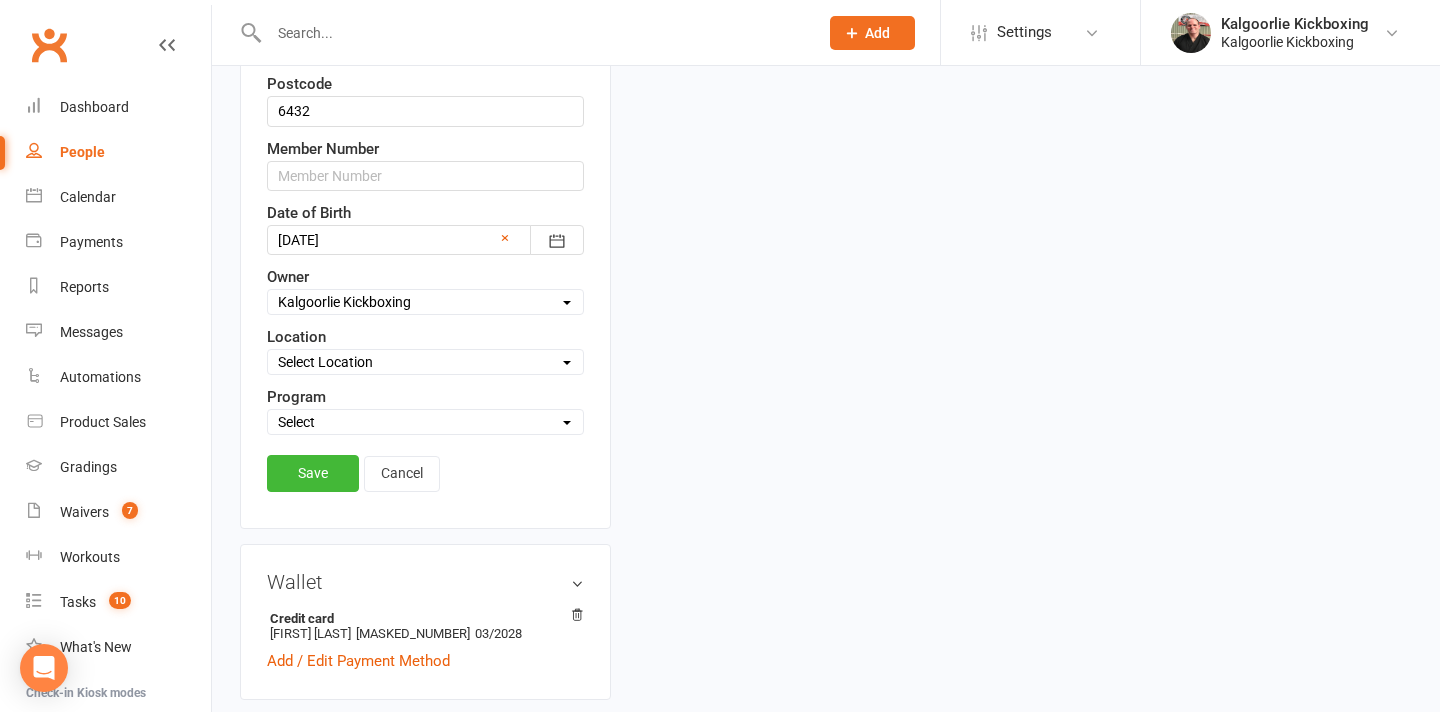 click on "Select Location 1) Main Dojo, 224 Hare Street. DT1 Edwards Park, Picadilly Street DT2 Arboretum, Hawkins Street DT3 Rotary Peace Park (Old Twin Dams) Bottom End Dugan Street DT4 Clients Home KB1 Goldfields Oasis Rec Centre, 99 Johnston Street KB2 BMG Gaming Lounge, 52 Hannan St, Kalgoorlie KB3 Jackos Home 77 Hare Street, Picadilly" at bounding box center (425, 362) 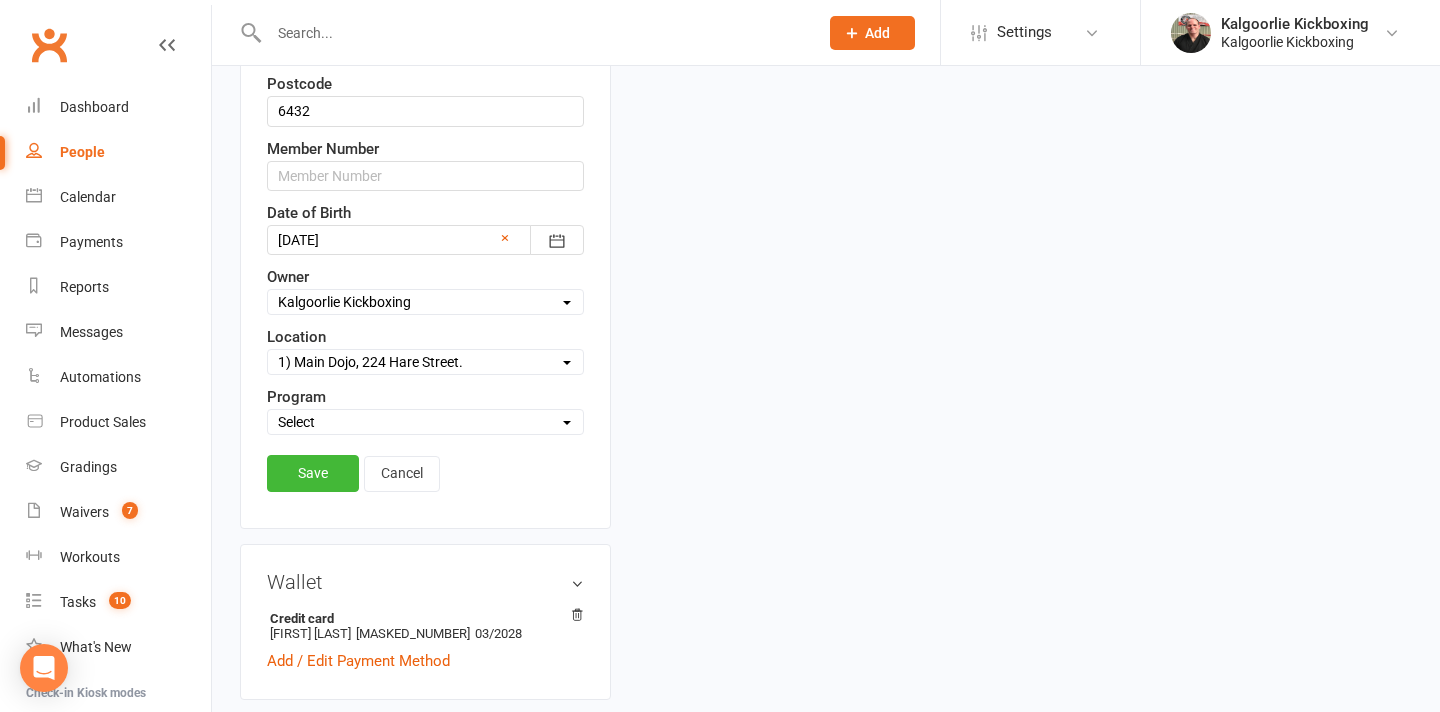 click on "Program  Select Martial Arts and Fitness Dog Training" at bounding box center (425, 410) 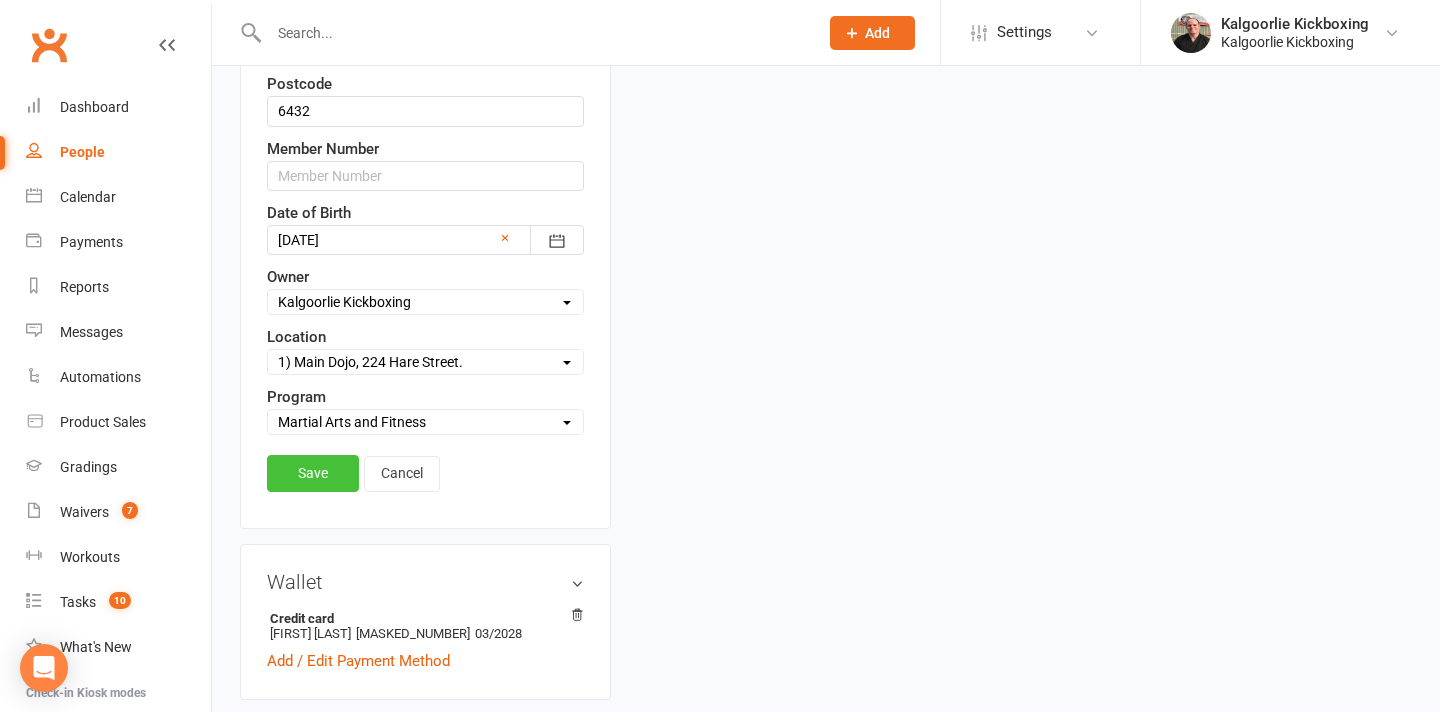 click on "Save" at bounding box center (313, 473) 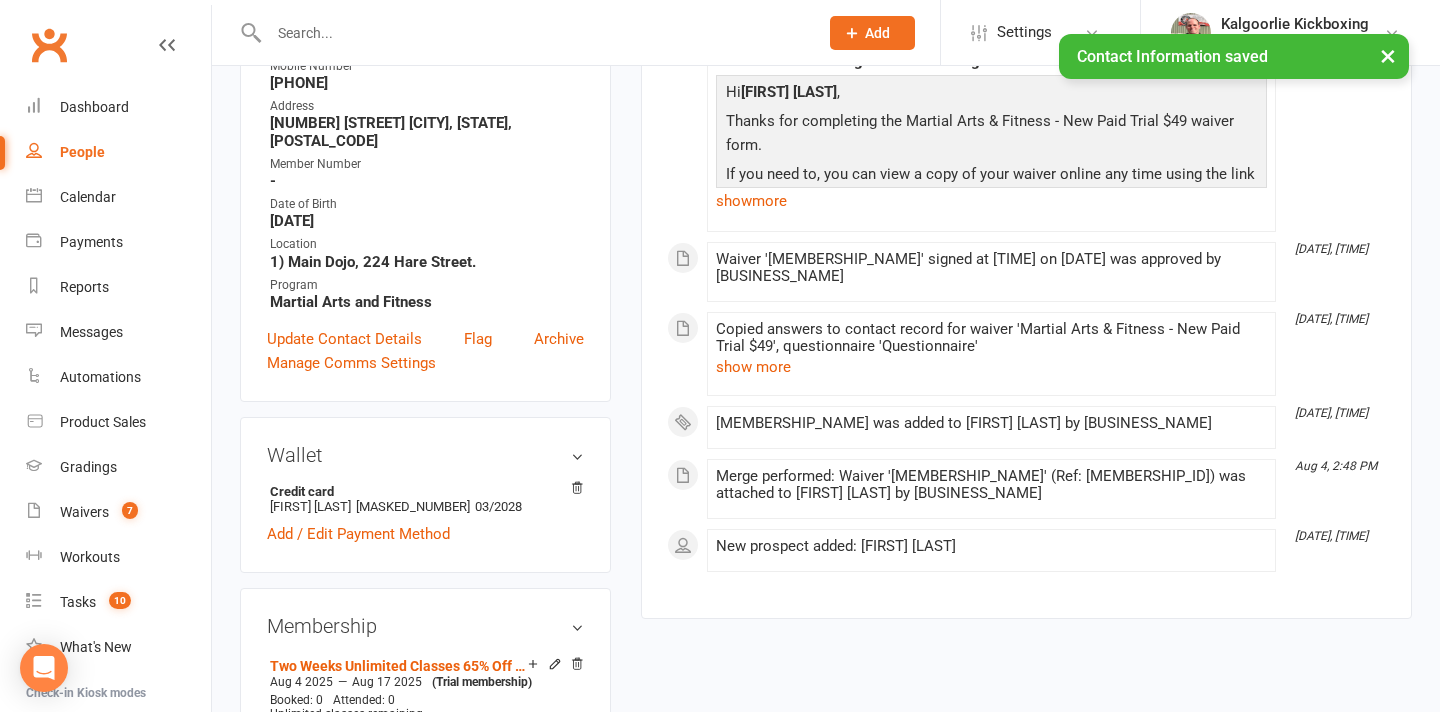 scroll, scrollTop: 391, scrollLeft: 0, axis: vertical 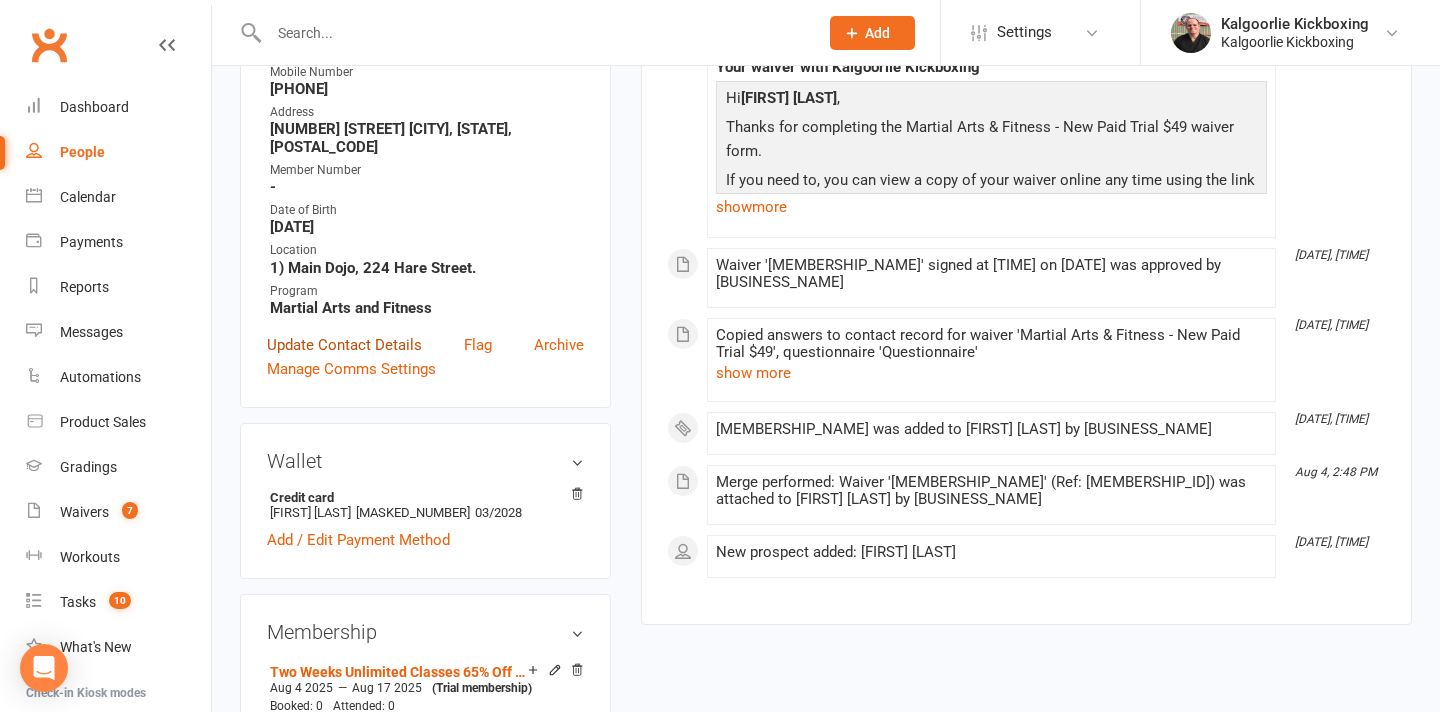 click on "Update Contact Details" at bounding box center (344, 345) 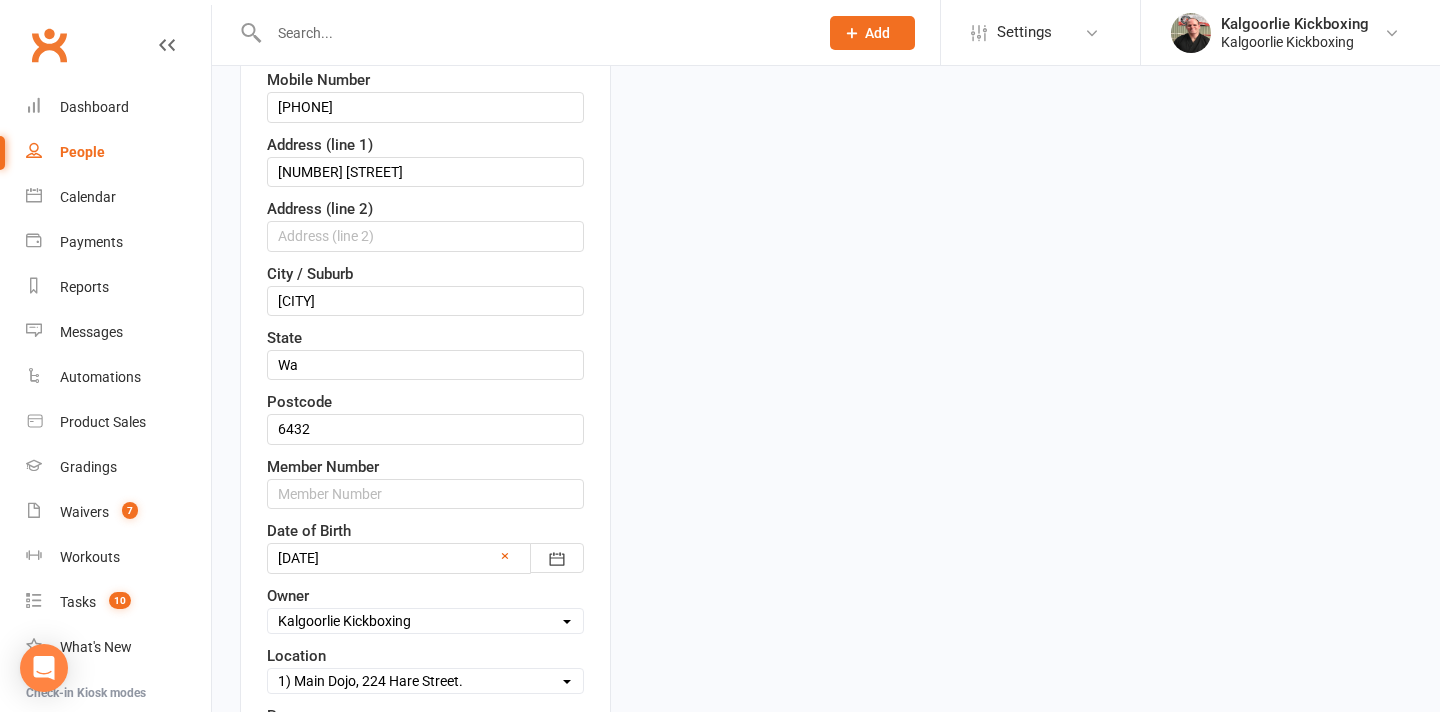 scroll, scrollTop: 487, scrollLeft: 0, axis: vertical 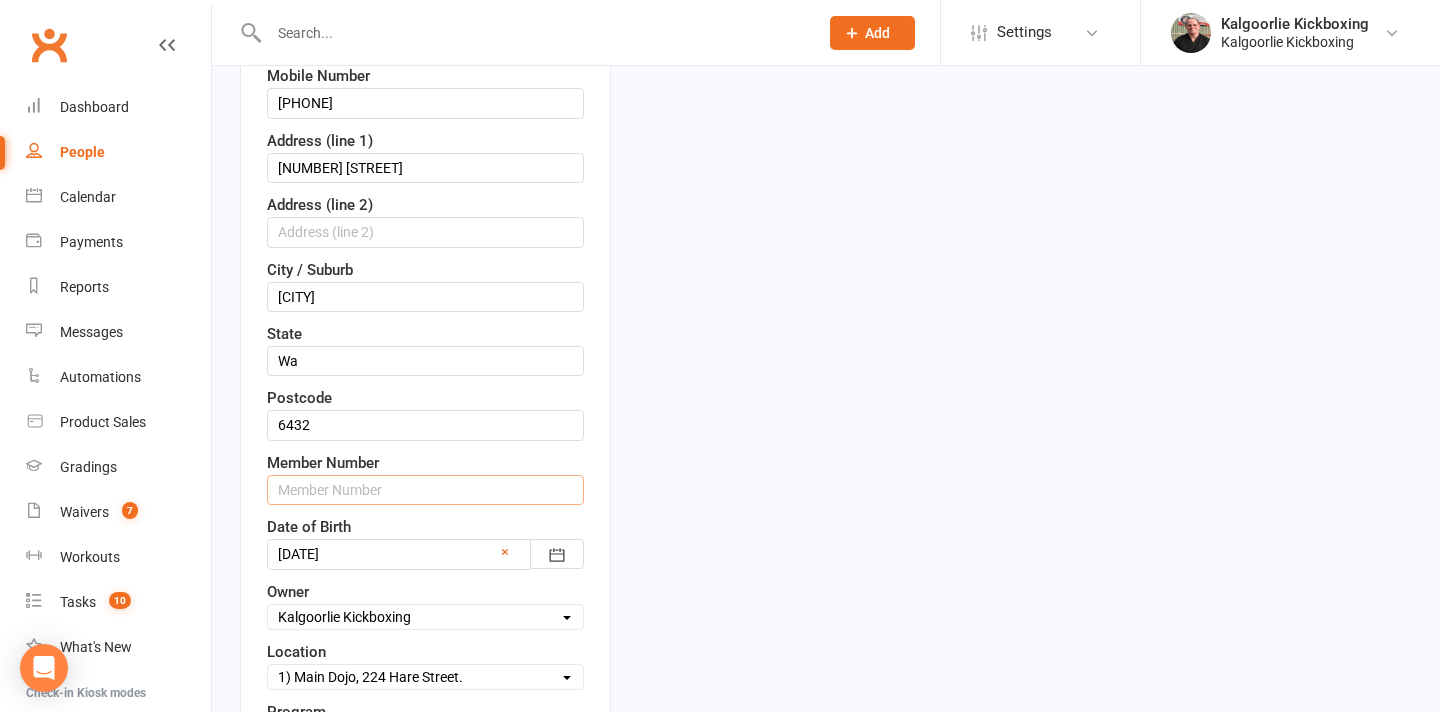 click at bounding box center [425, 490] 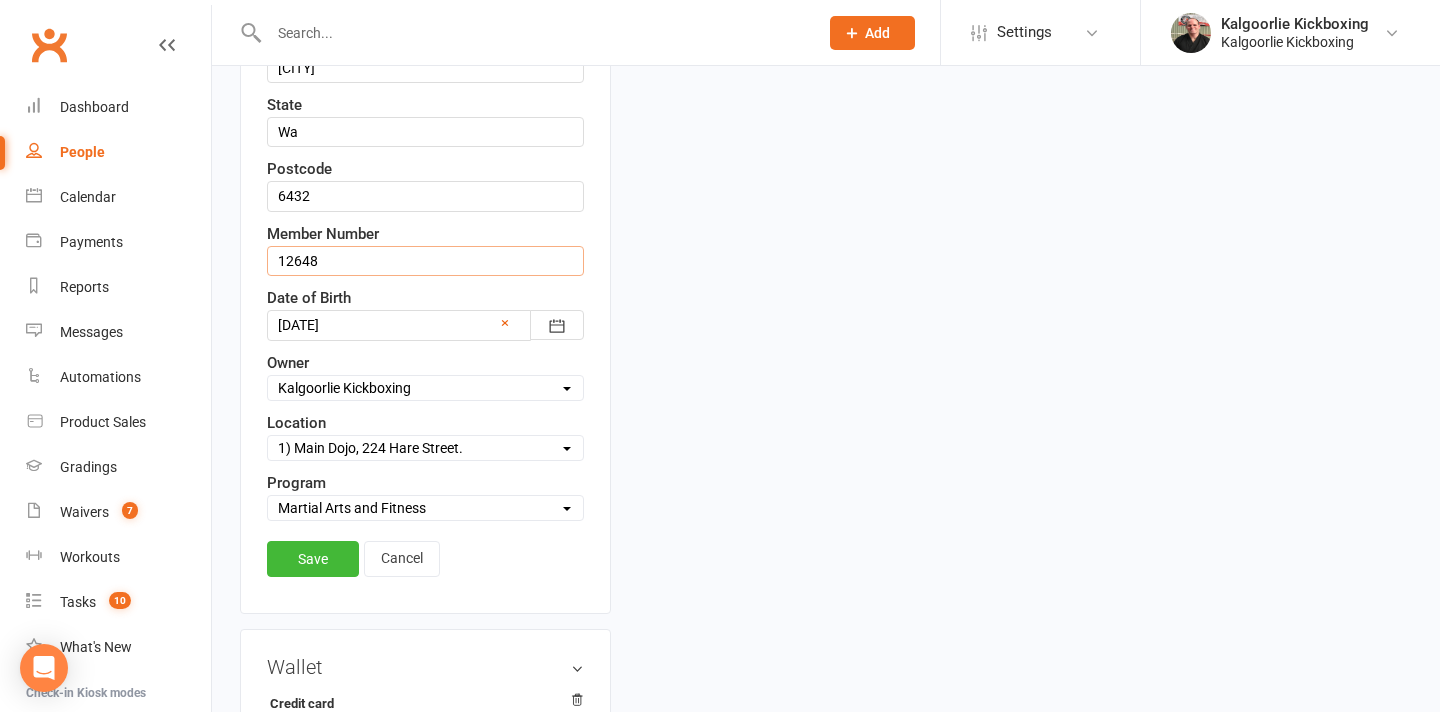 scroll, scrollTop: 806, scrollLeft: 0, axis: vertical 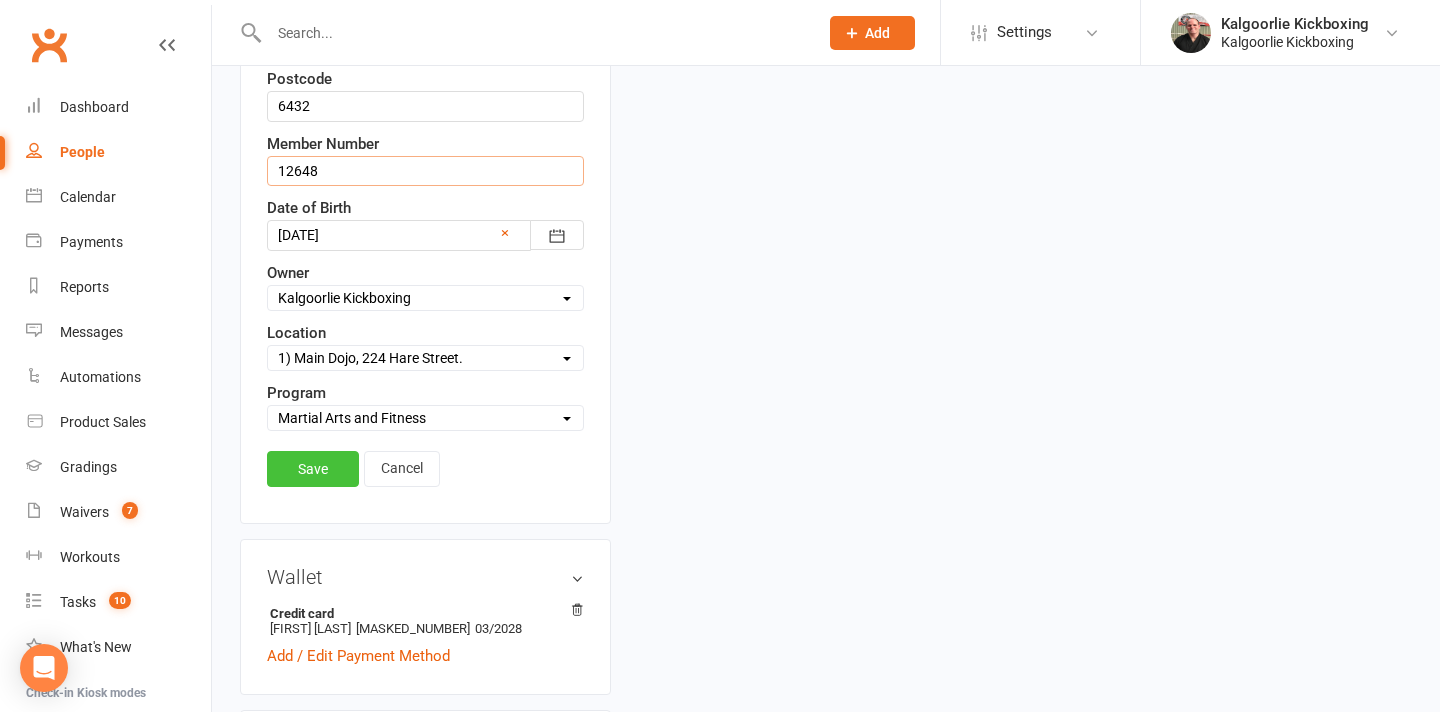 type on "12648" 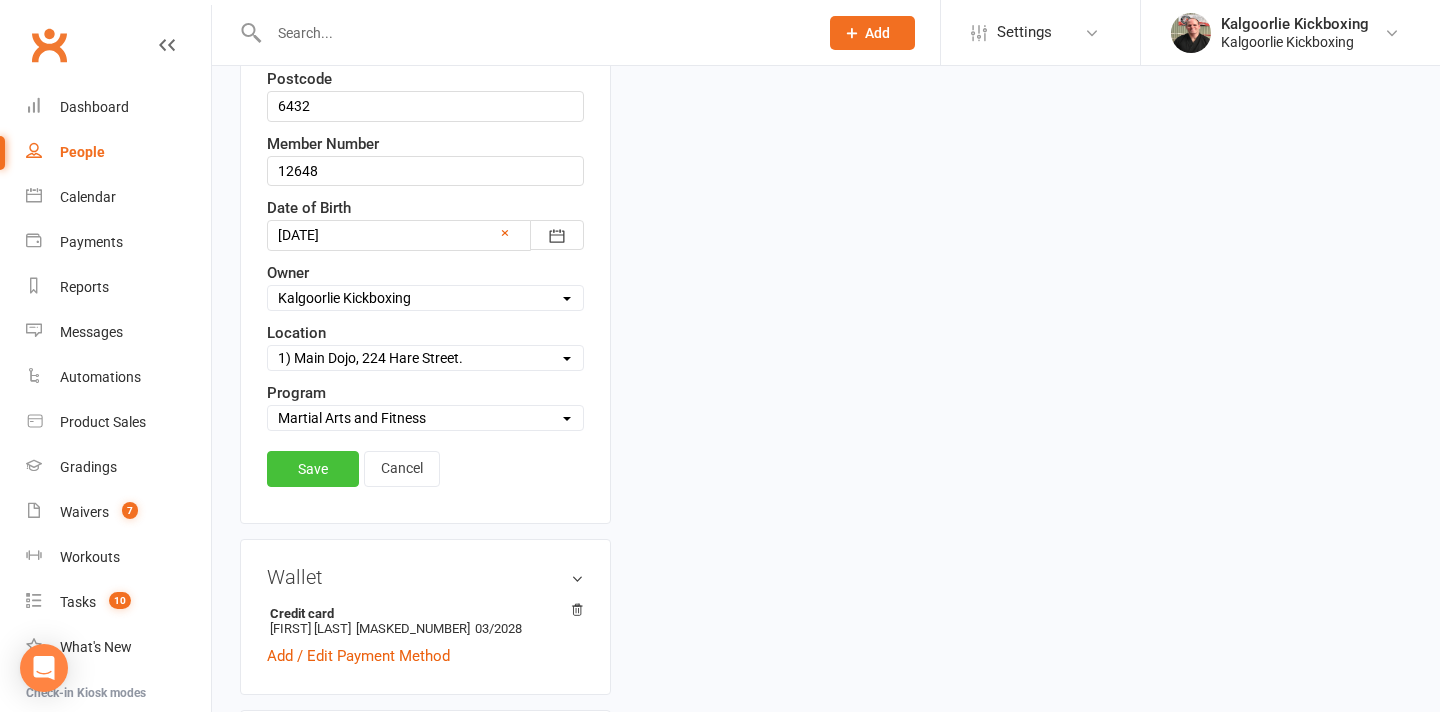 click on "Save" at bounding box center (313, 469) 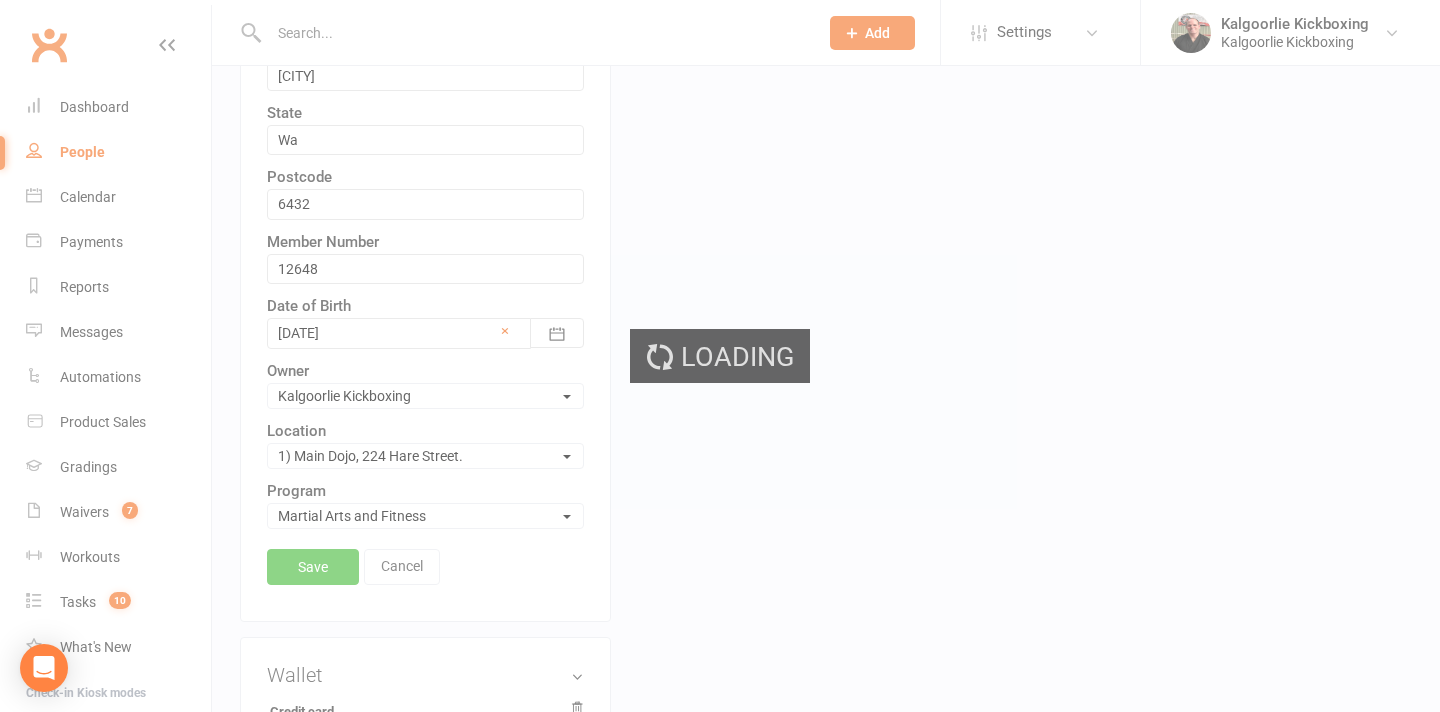 scroll, scrollTop: 707, scrollLeft: 0, axis: vertical 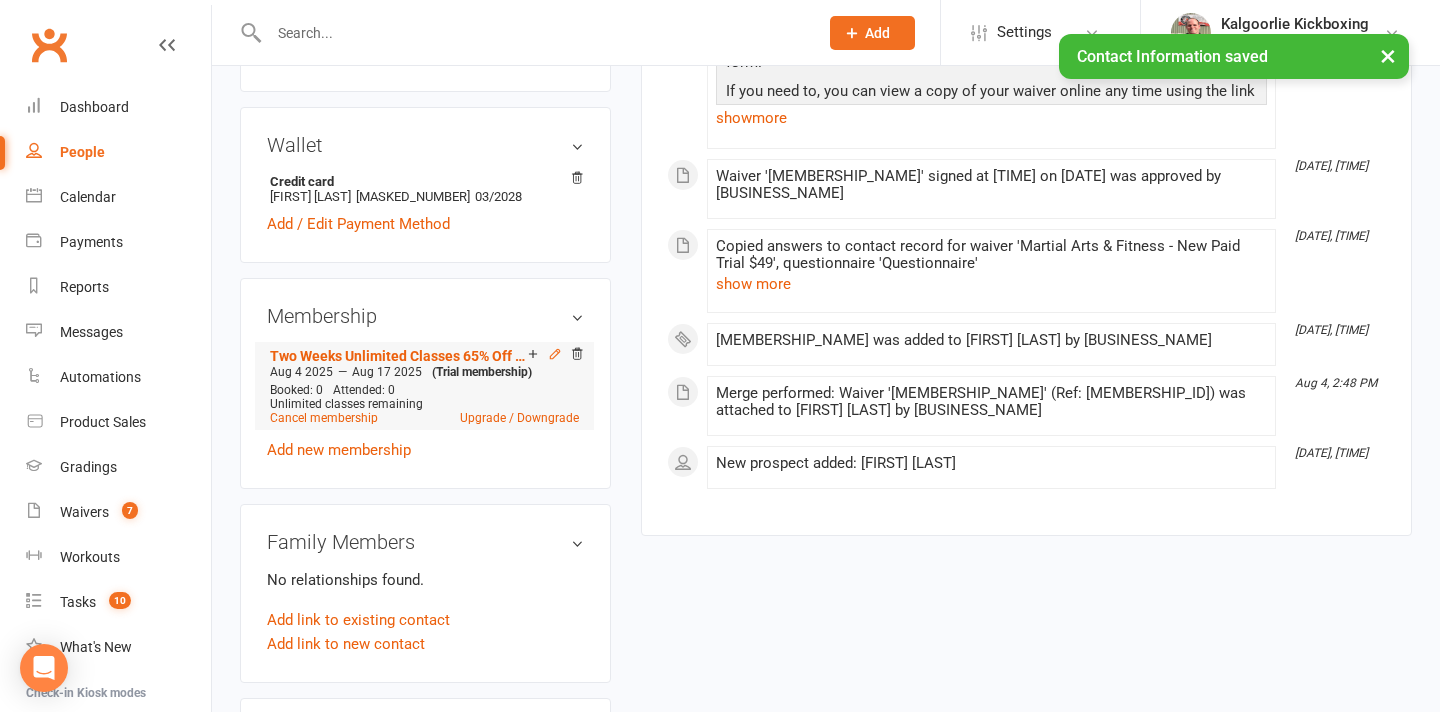 click 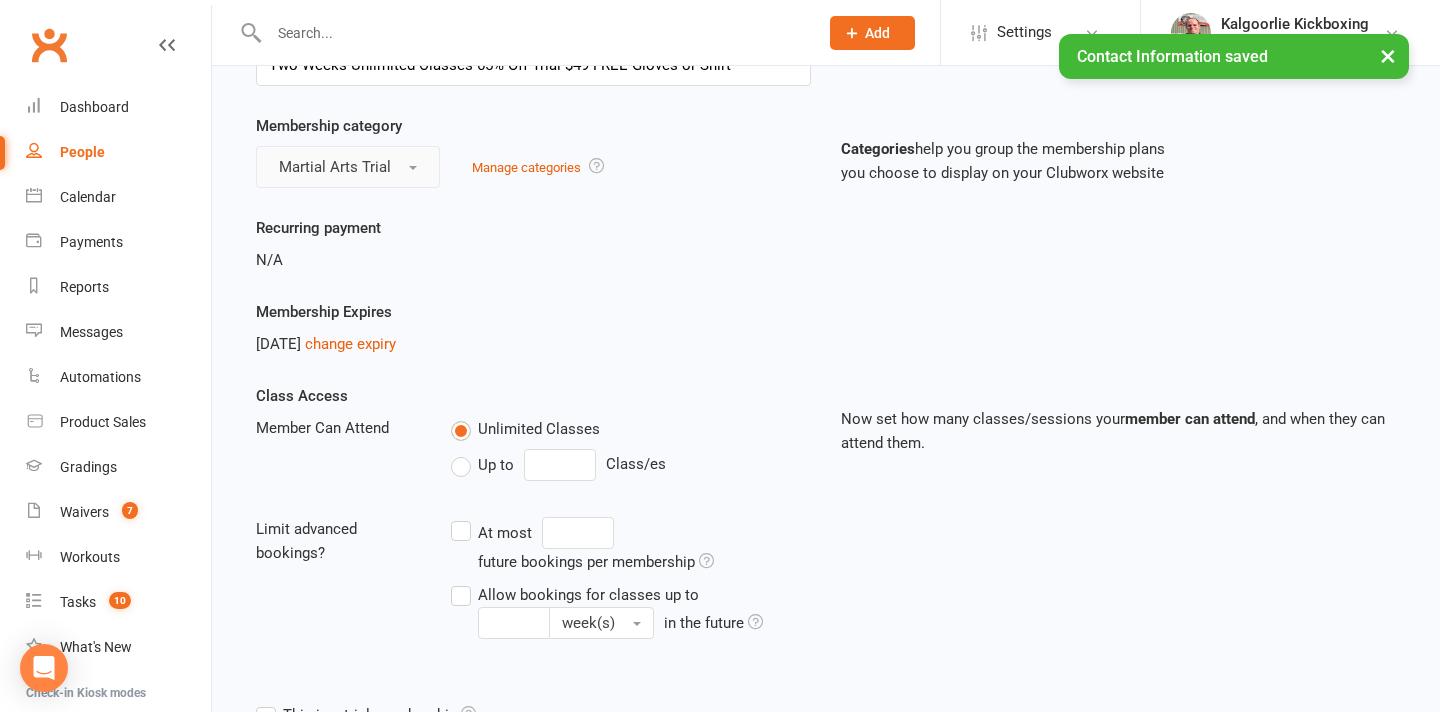 scroll, scrollTop: 177, scrollLeft: 0, axis: vertical 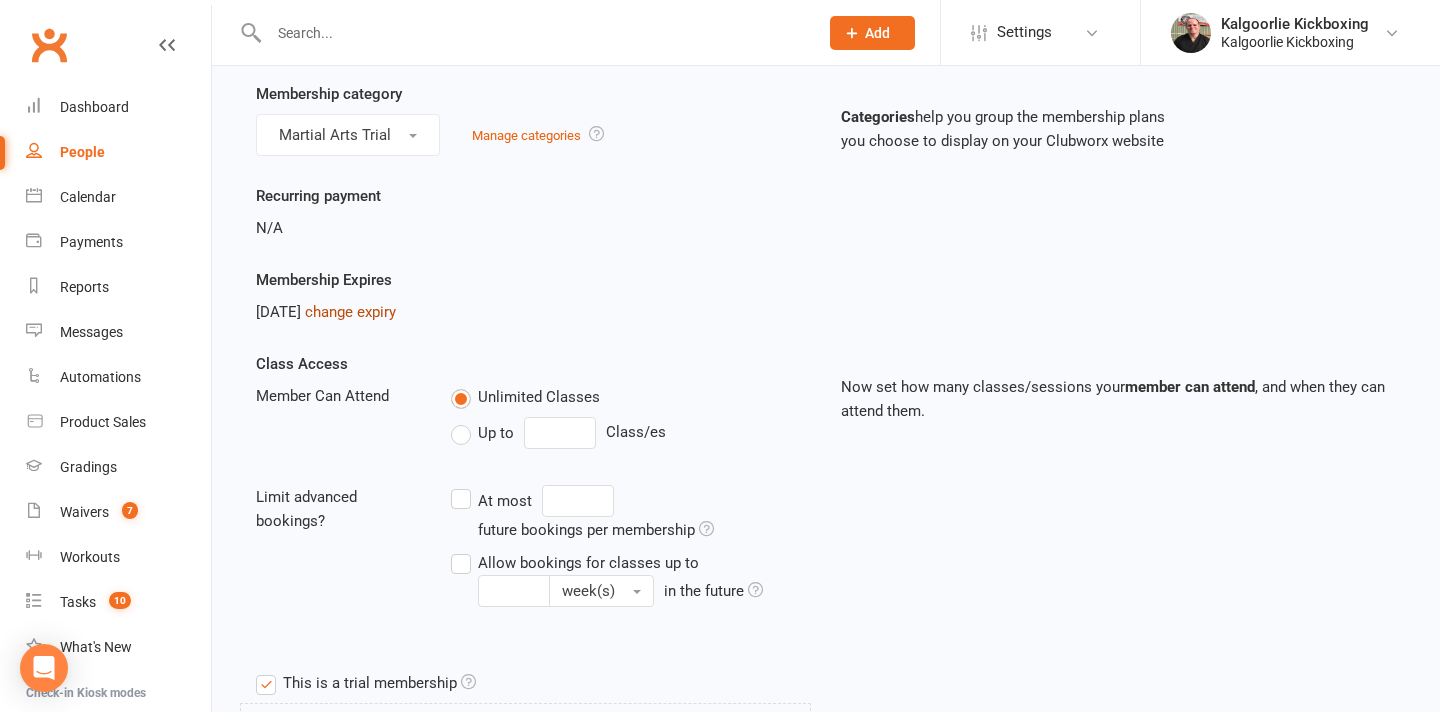 click on "change expiry" at bounding box center (350, 312) 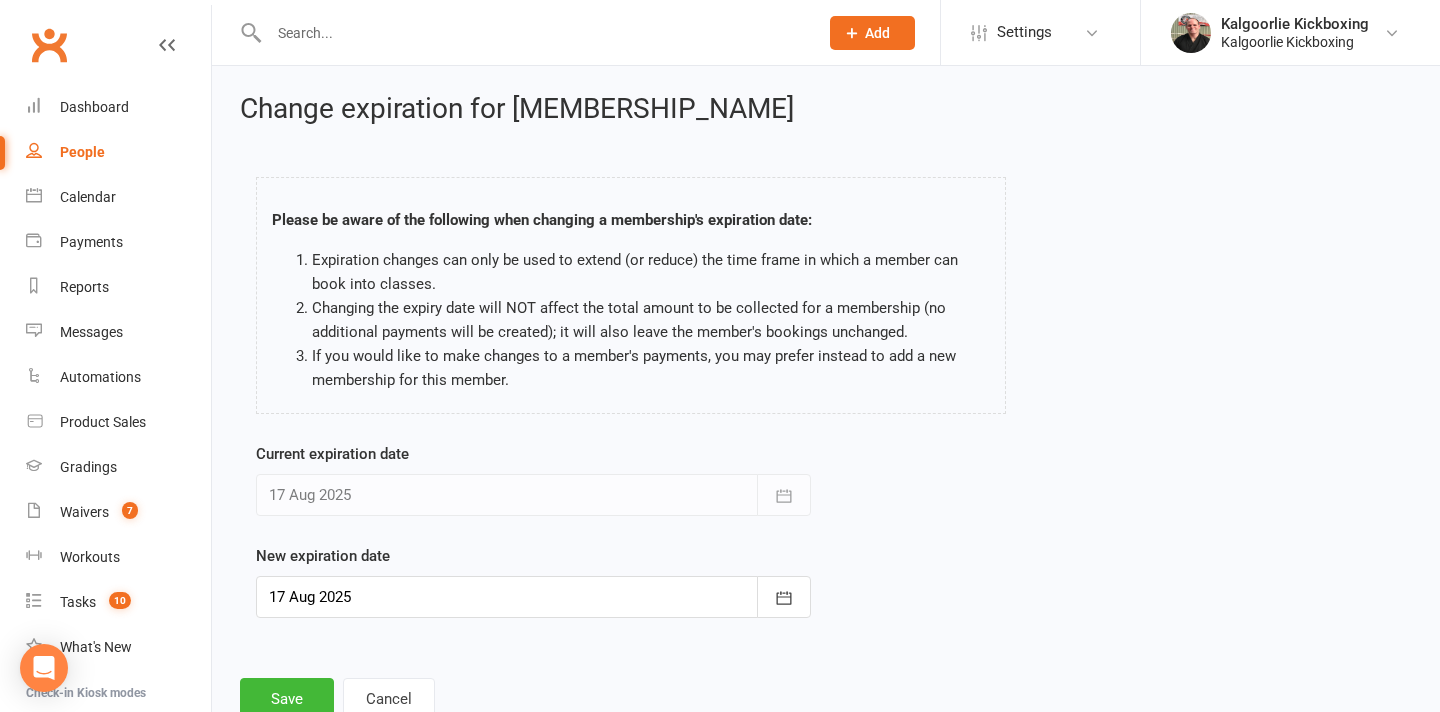 scroll, scrollTop: 65, scrollLeft: 0, axis: vertical 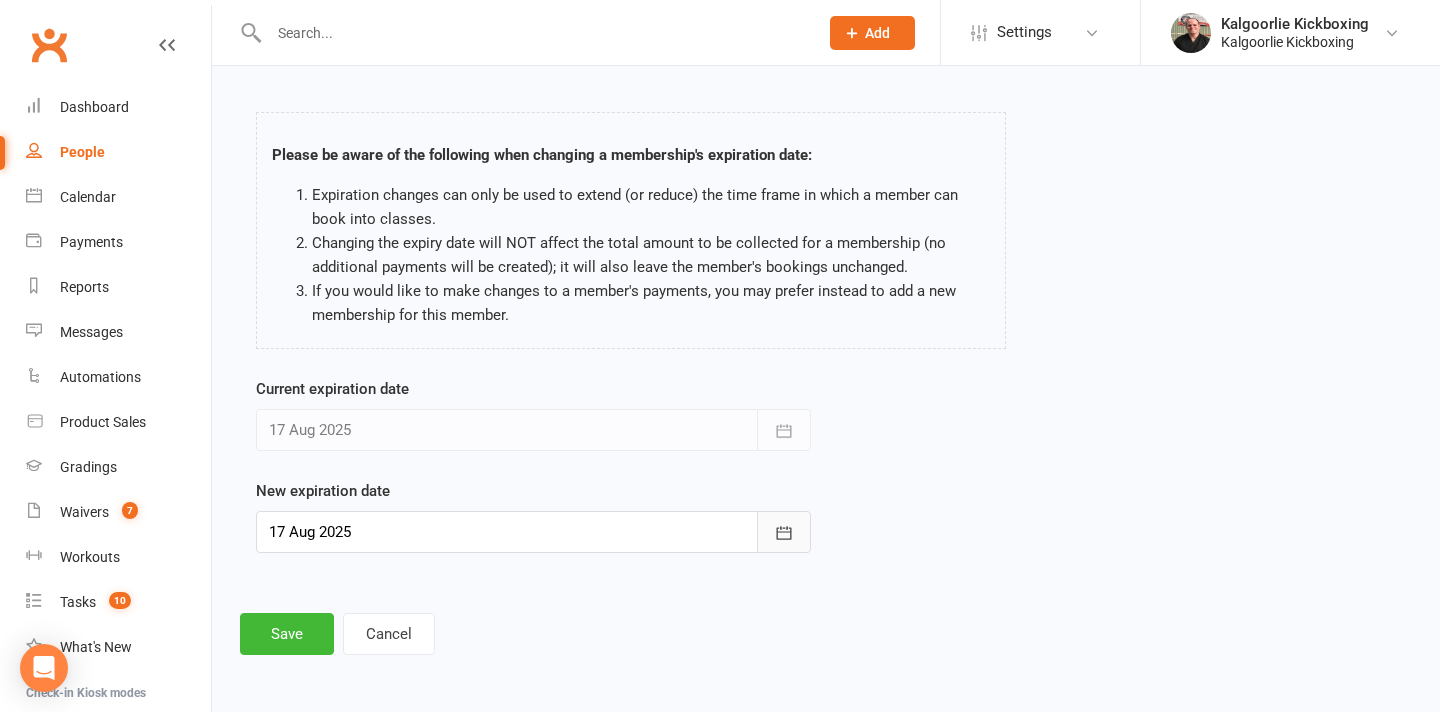 click at bounding box center (784, 532) 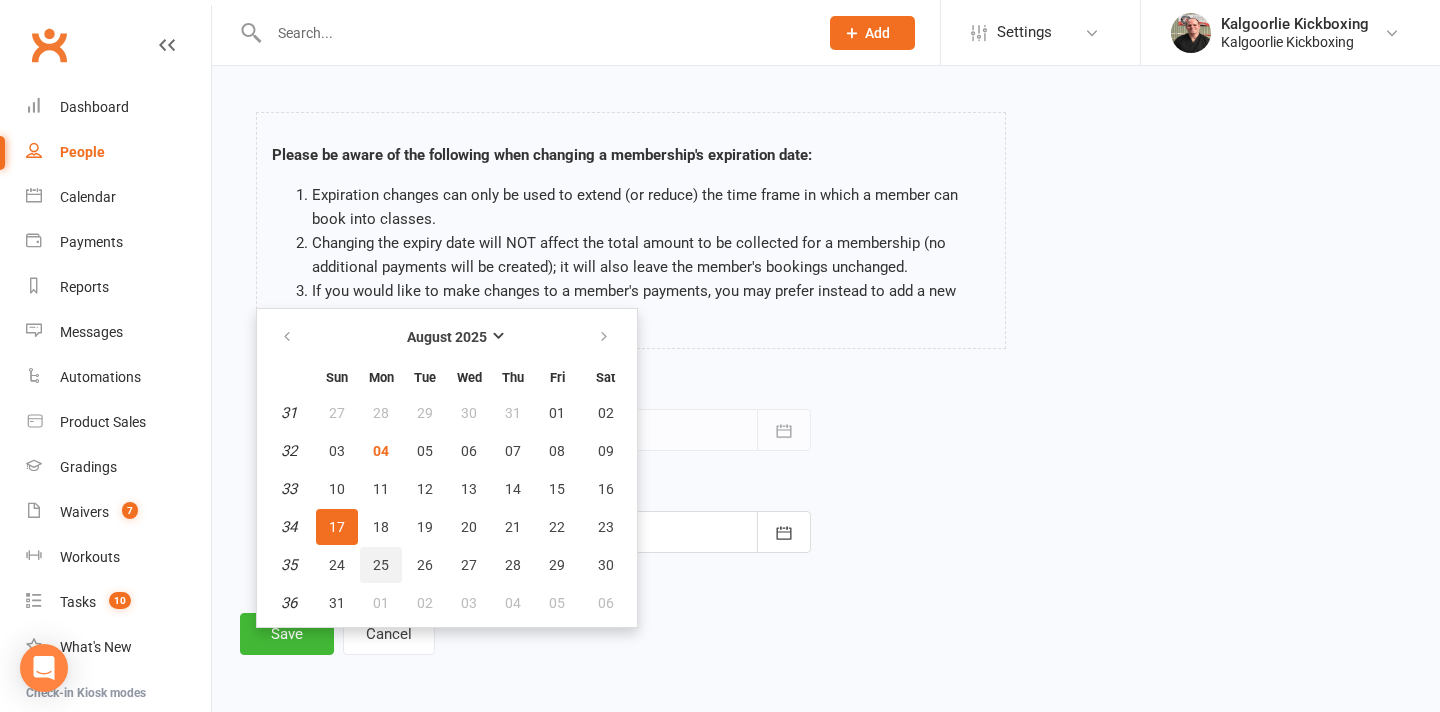 click on "25" at bounding box center (381, 565) 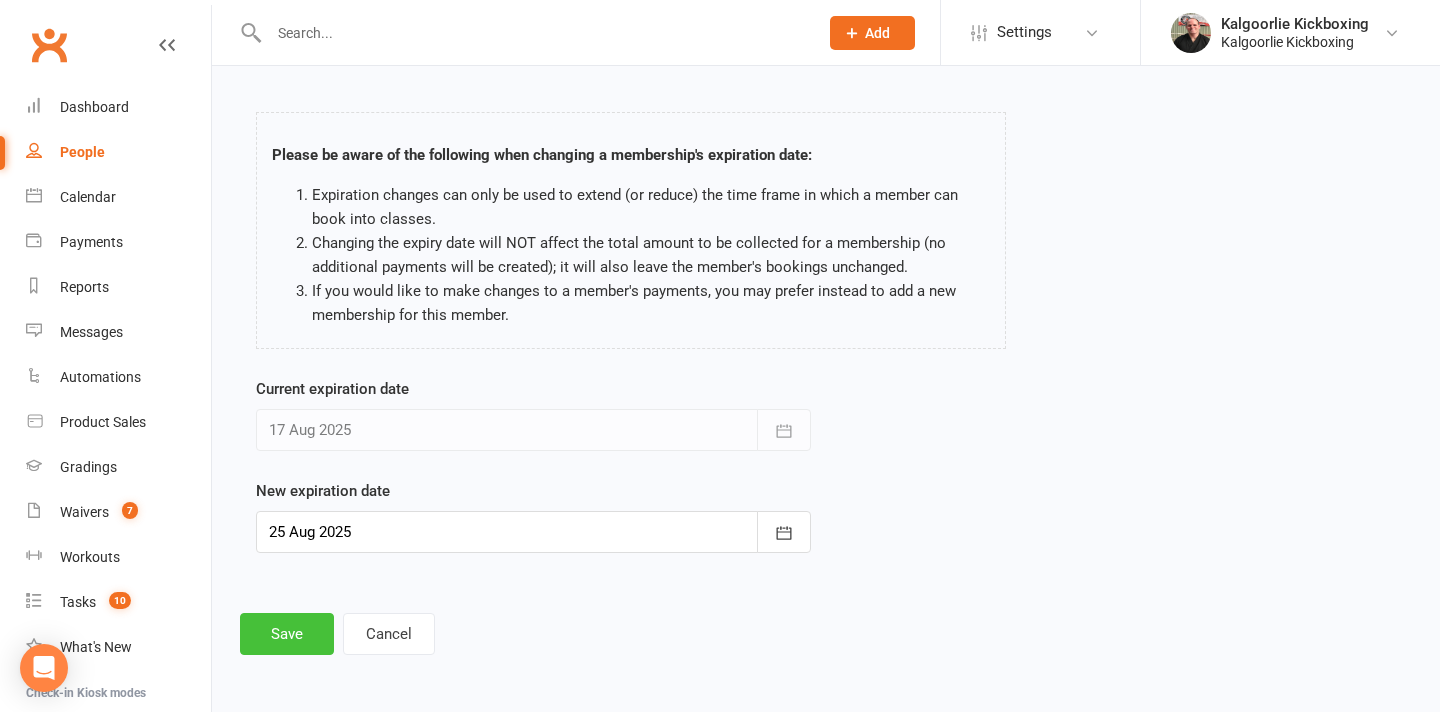 click on "Save" at bounding box center (287, 634) 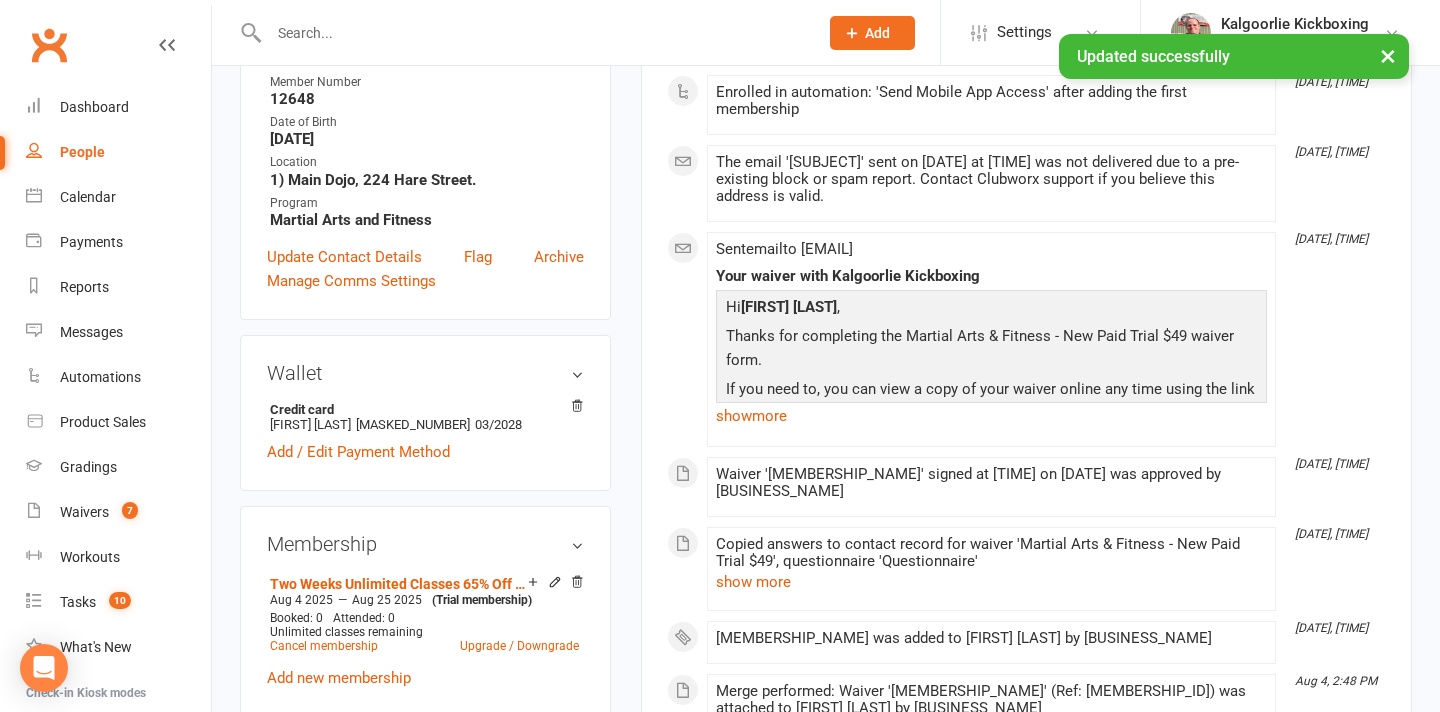 scroll, scrollTop: 566, scrollLeft: 0, axis: vertical 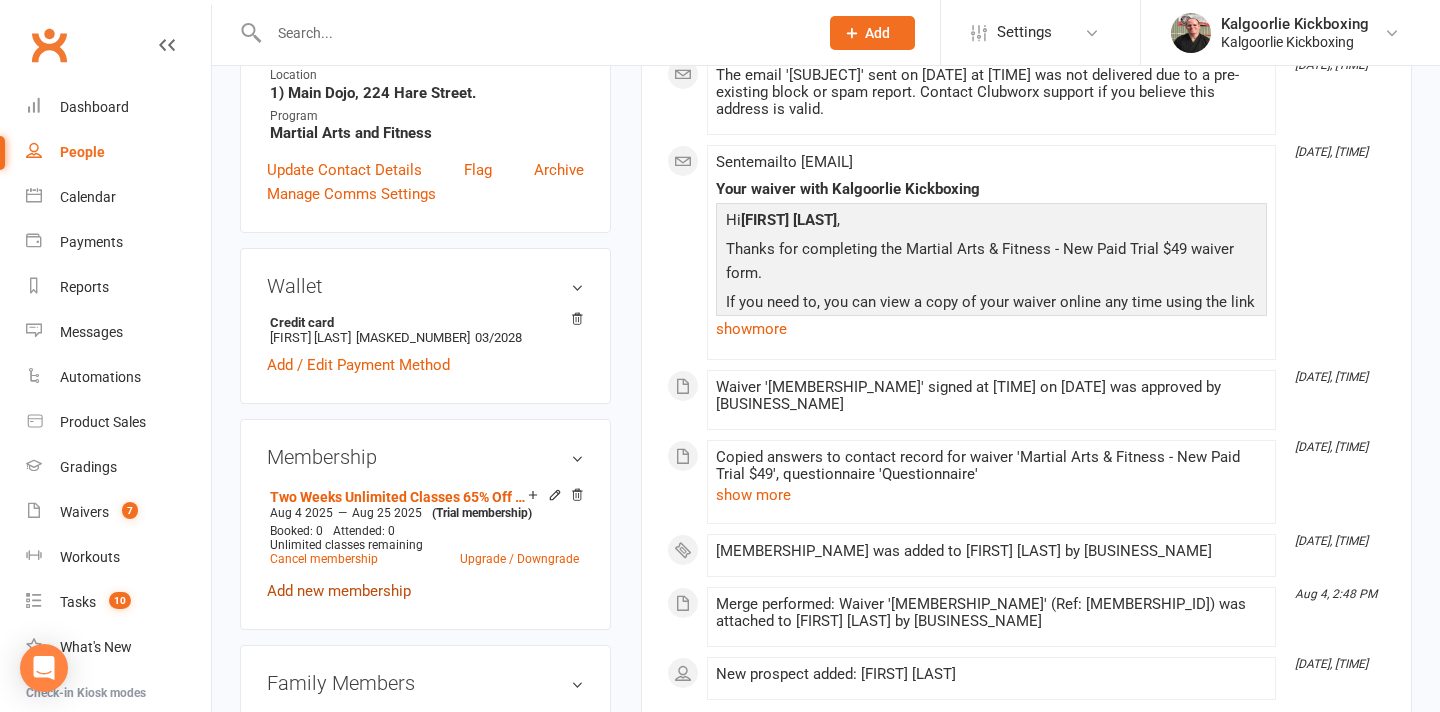 click on "Add new membership" at bounding box center [339, 591] 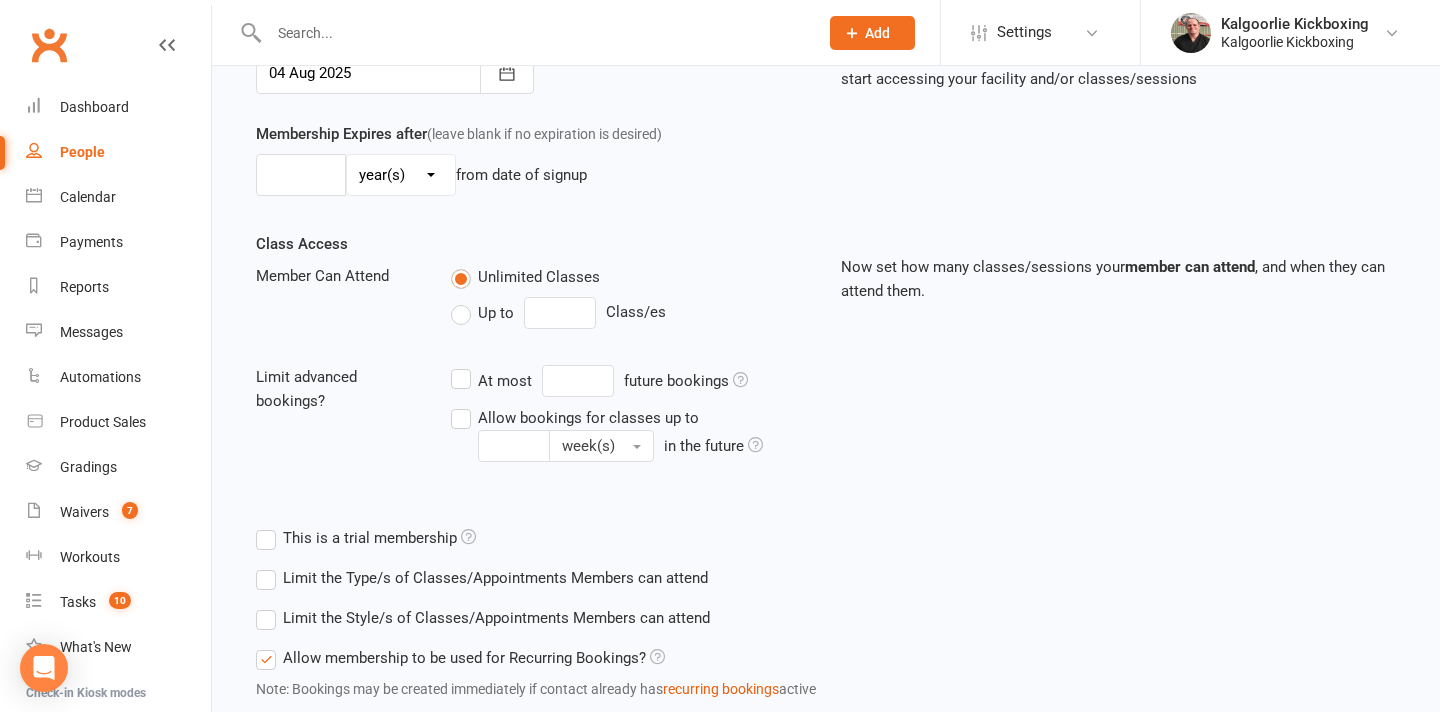 scroll, scrollTop: 0, scrollLeft: 0, axis: both 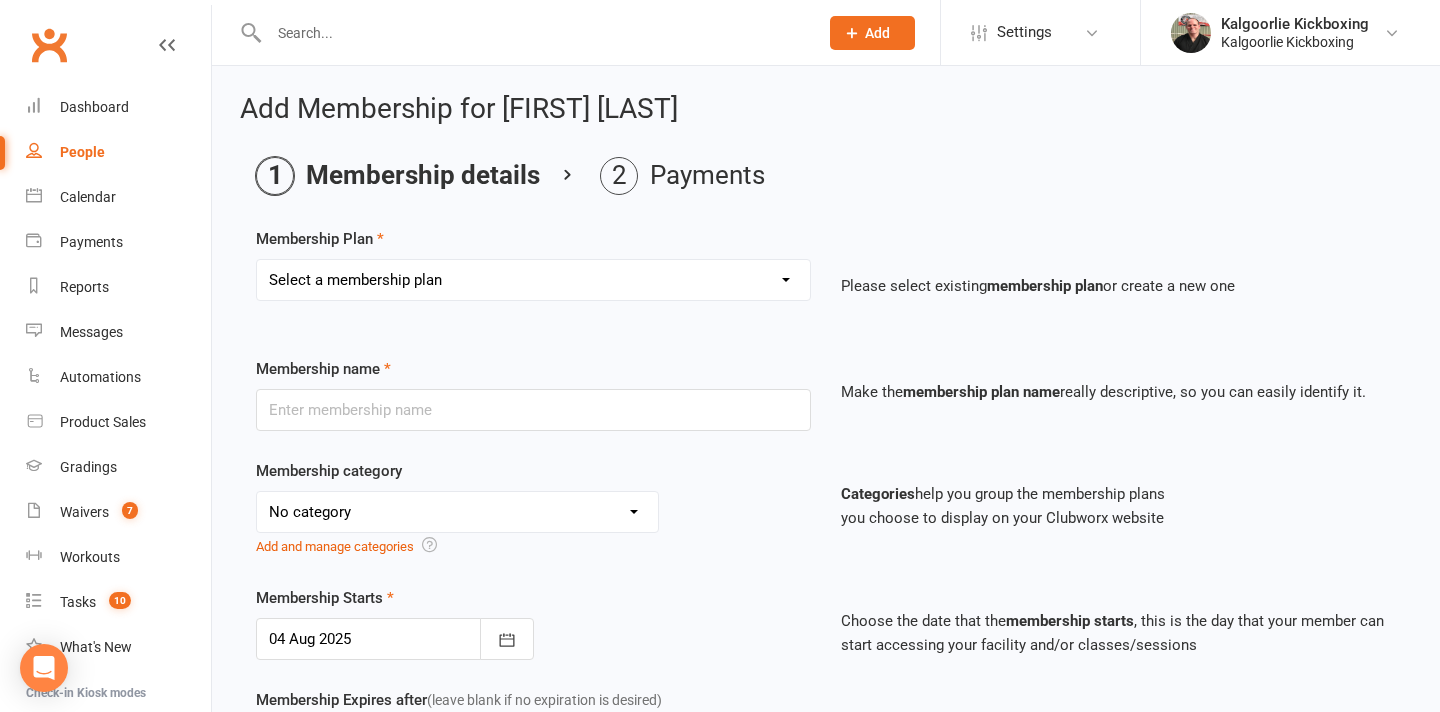 click on "Select a membership plan Create new Membership Plan MA Membership WK 4+ Per Week UNLIMITED MA Membership WK 3 Per Week PLATINUM MA Membership WK 2 Per Week GOLD MA Membership WK 1 Per Week SILVER MA Membership WK 4+ Per Week UNLIMITED - 3rd Family Member 50% Discount MA Membership WK 3 Per Week PLATINUM - 3rd Family Member 50% Discount MA Membership WK 2 Per Week GOLD - 3rd Family Member 50% Discount MA Membership WK 4+ Per Week UNLIMITED - 4th Family Member 100% Discount MA Membership WK 3 Per Week PLATINUM - 4th Family Member 100% Discount MA Membership WK 2 Per Week GOLD - 4th Family Member 100% Discount Dog Training Level 1 $300 Dog Training Level 2 $200 MA Membership FN 4+ Per Week UNLIMITED MA Membership FN 3 Per Week PLATINUM MA Membership FN 2 Per Week GOLD MA Membership FN 1 Per Week SILVER MA Membership FN 4+ Per Week UNLIMITED - 3rd Family Member 50% Discount MA Membership FN 3 Per Week PLATINUM - 3rd Family Member 50% Discount MA Membership FN 2 Per Week GOLD - 3rd Family Member 50% Discount" at bounding box center [533, 280] 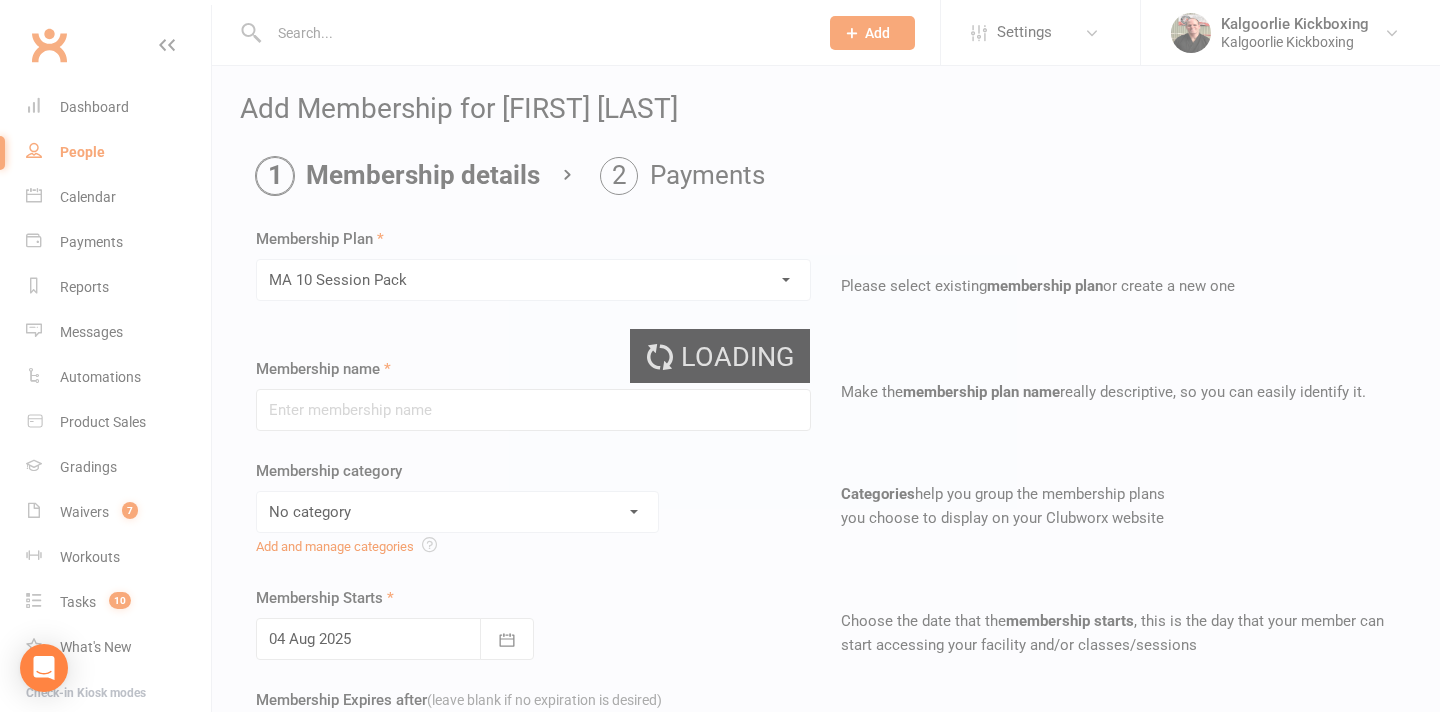 type on "MA 10 Session Pack" 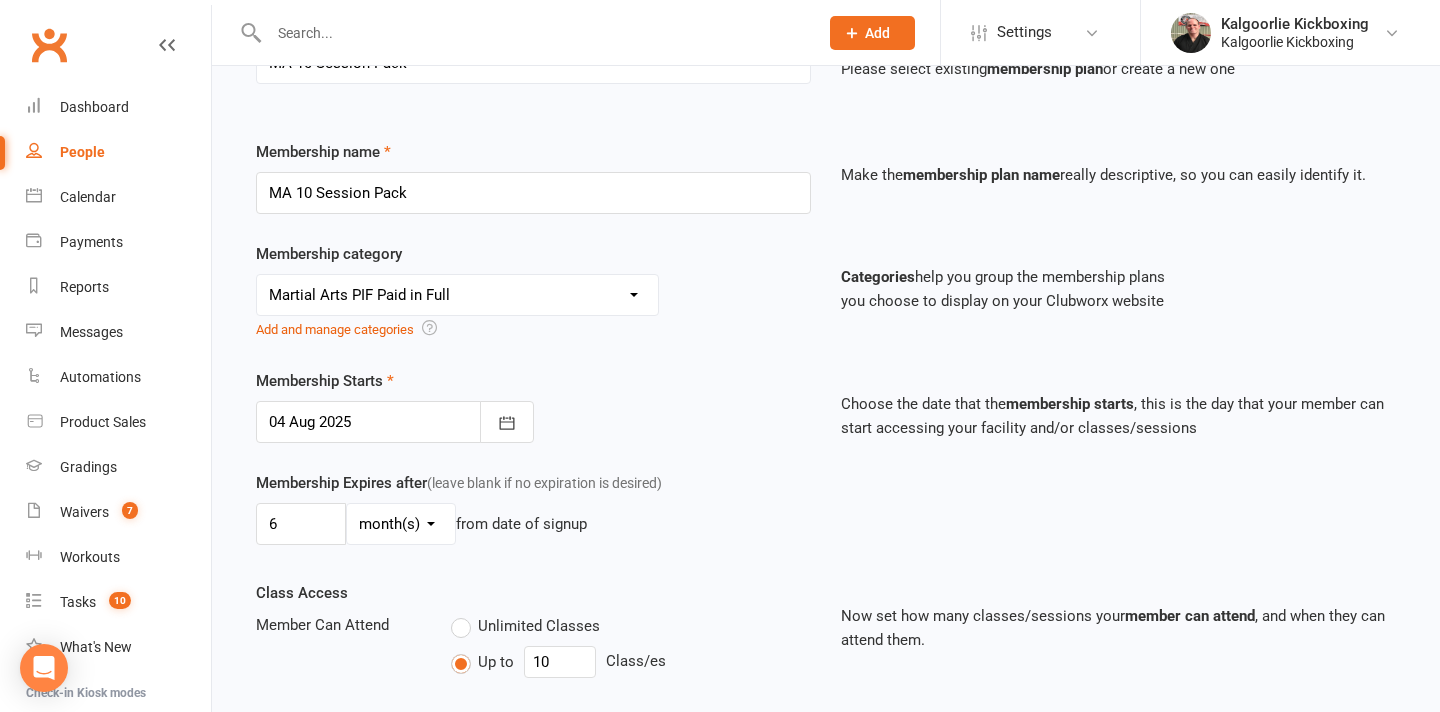 scroll, scrollTop: 237, scrollLeft: 0, axis: vertical 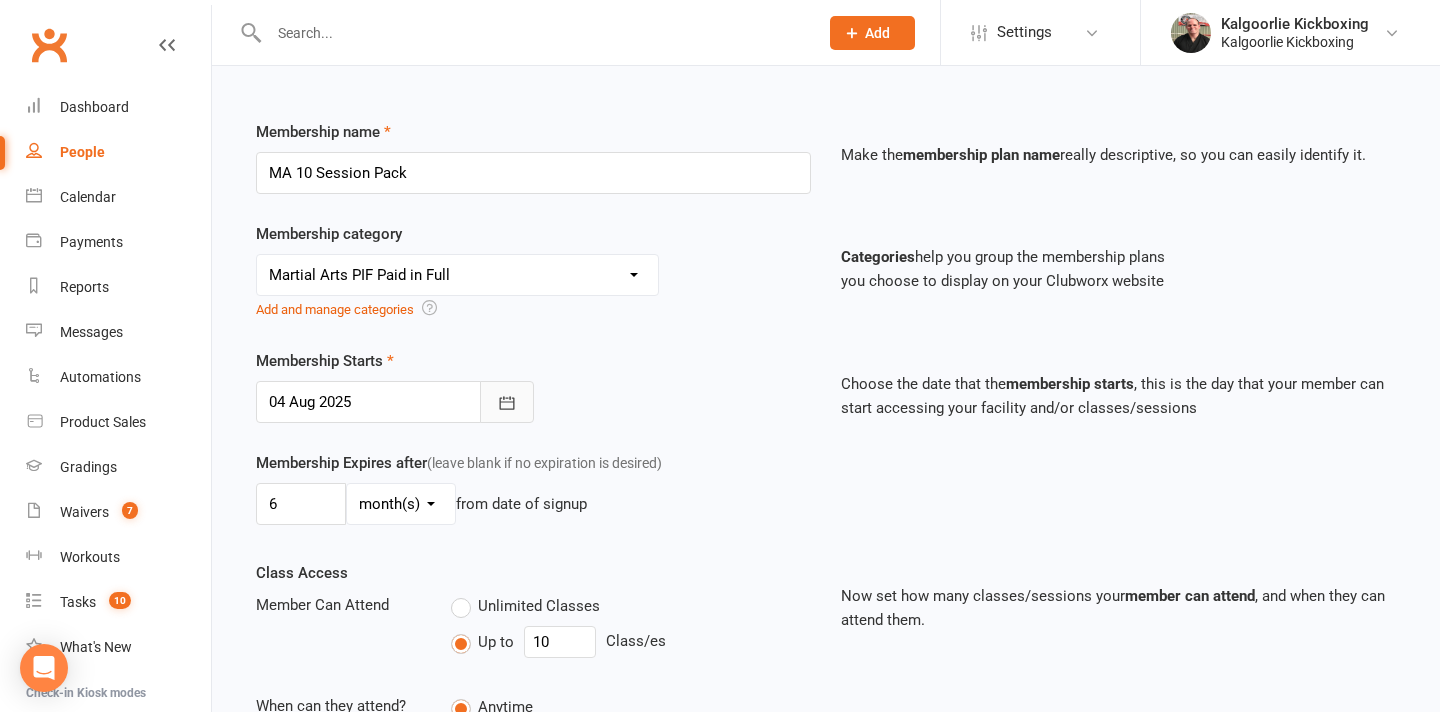 click 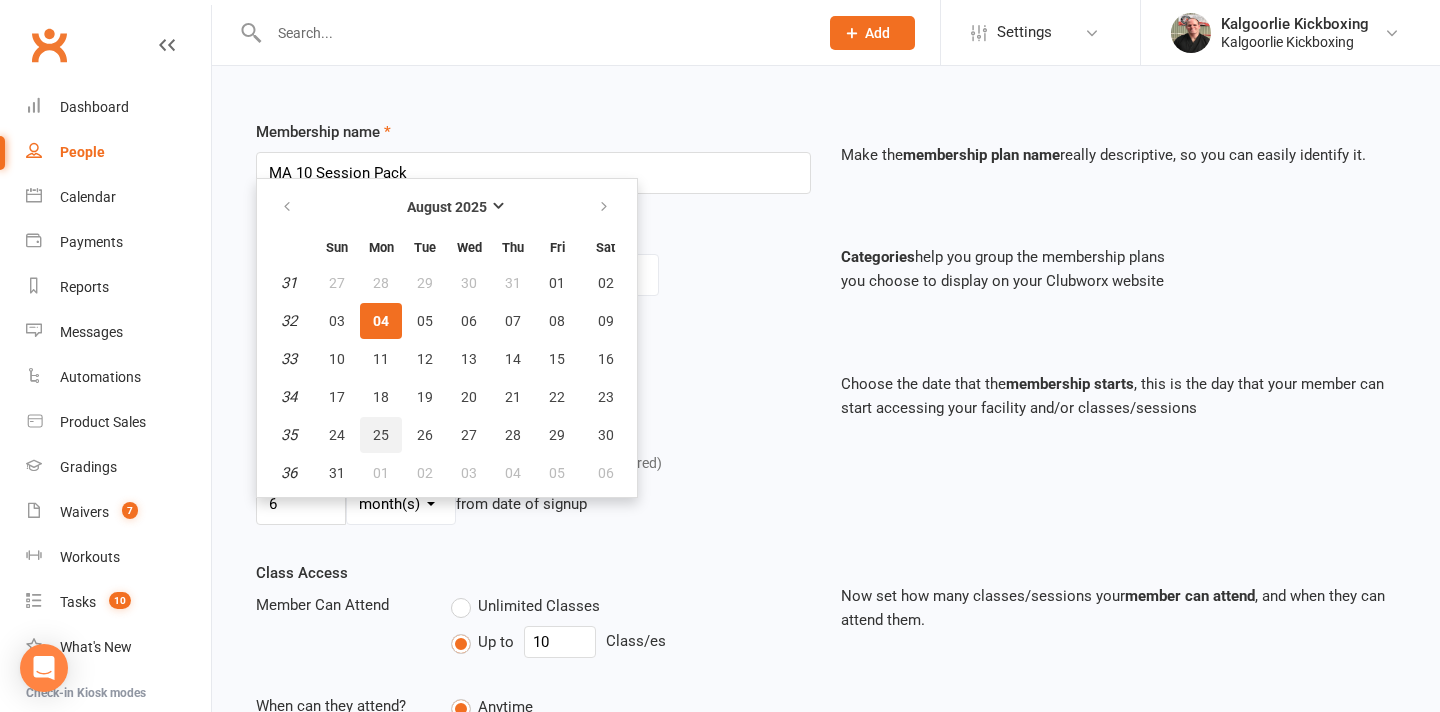 click on "25" at bounding box center (381, 435) 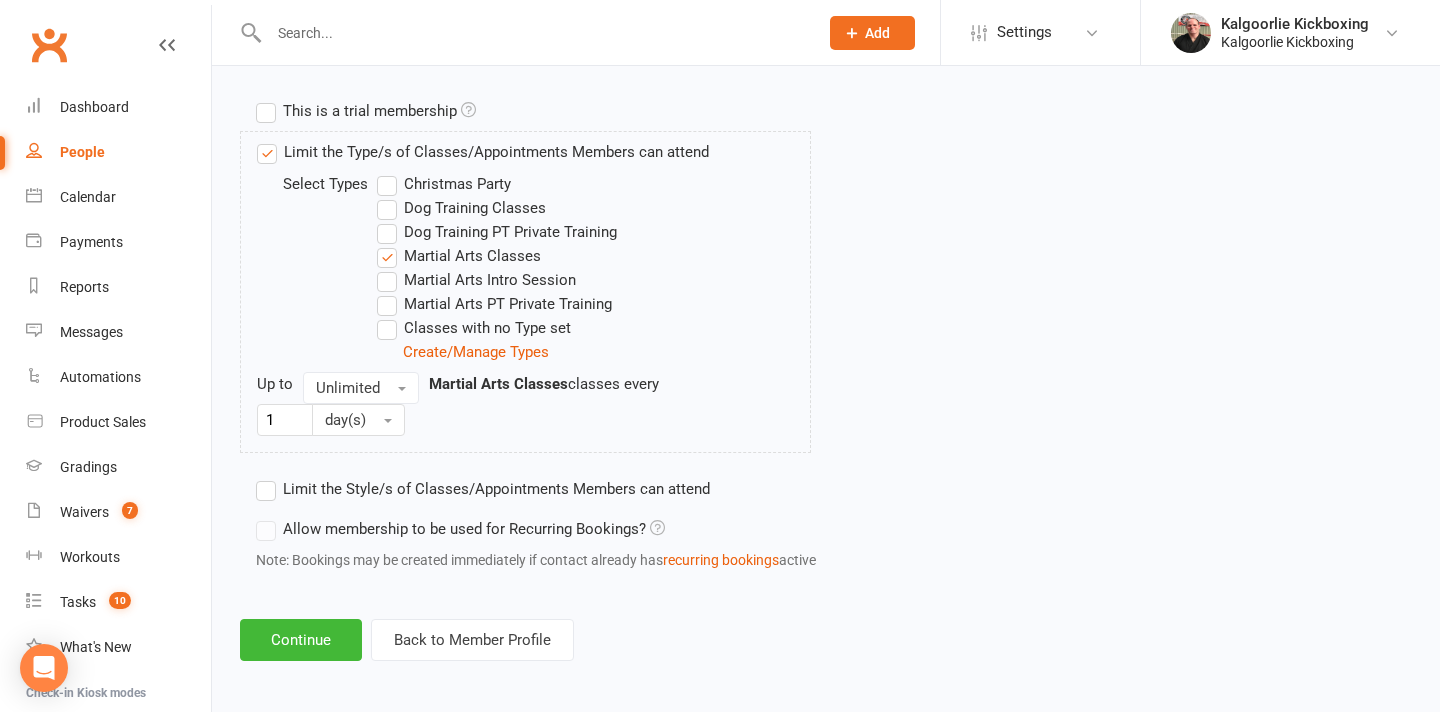 scroll, scrollTop: 975, scrollLeft: 0, axis: vertical 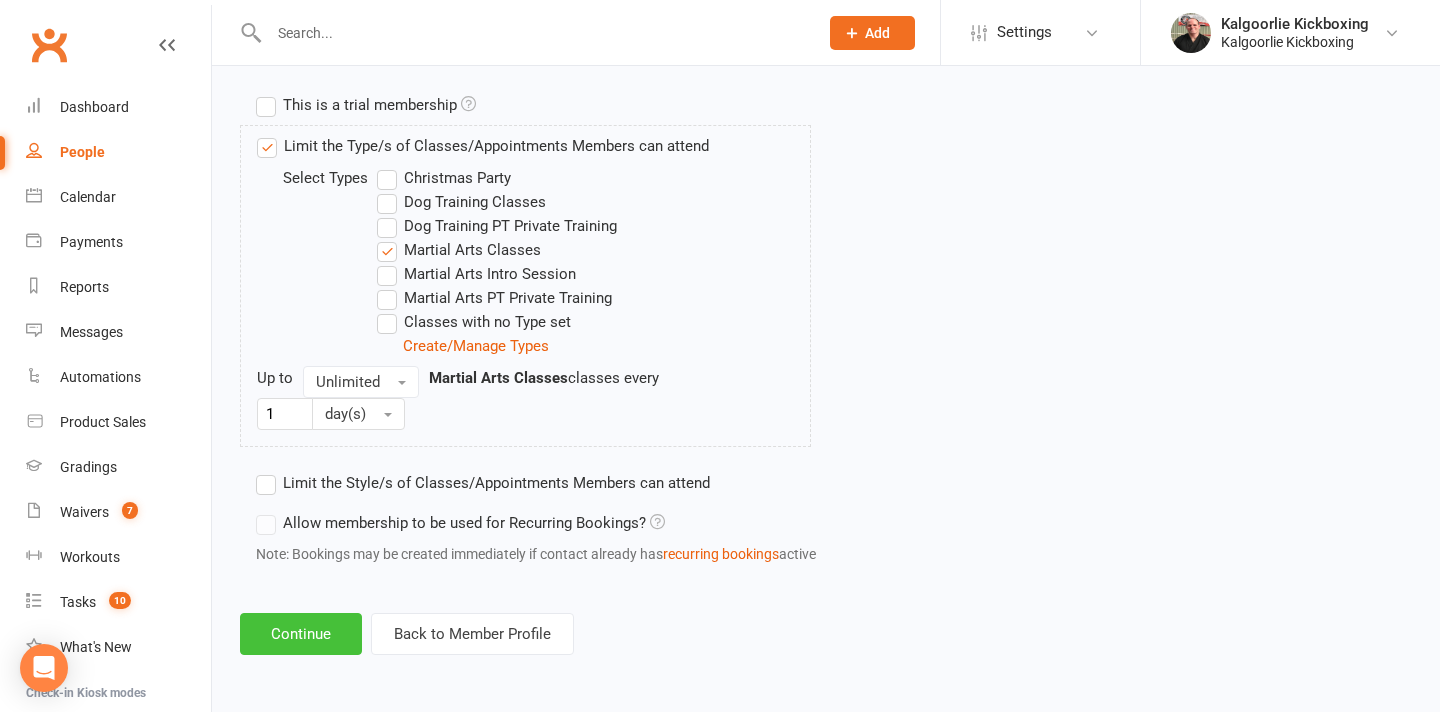 click on "Continue" at bounding box center [301, 634] 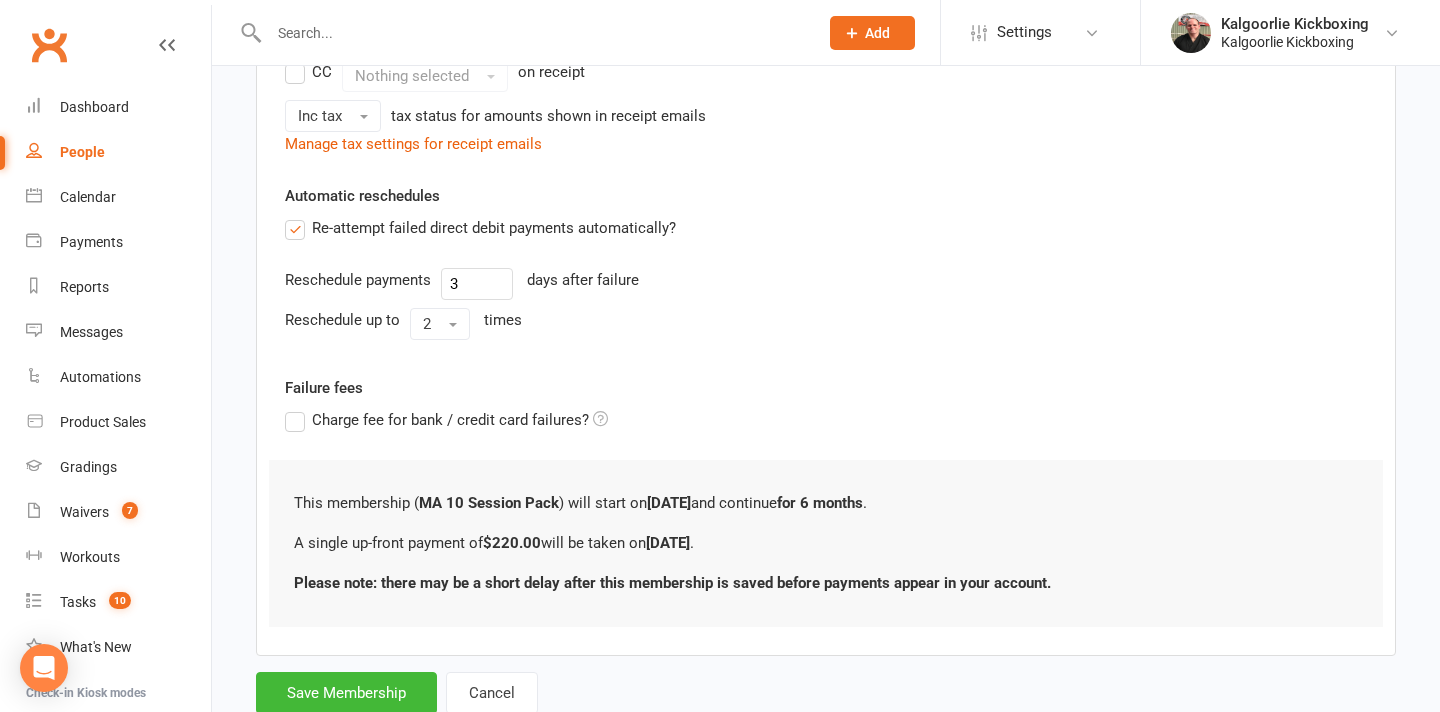 scroll, scrollTop: 537, scrollLeft: 0, axis: vertical 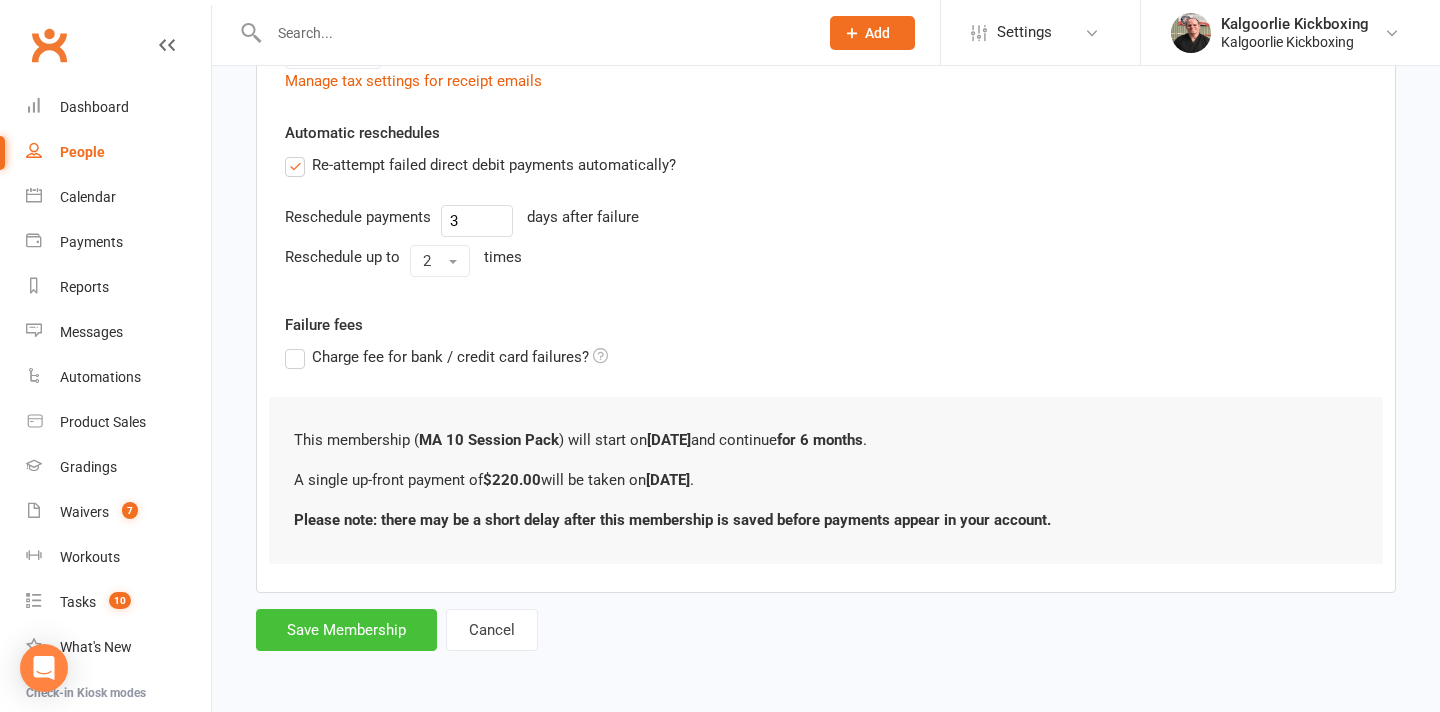 click on "Save Membership" at bounding box center (346, 630) 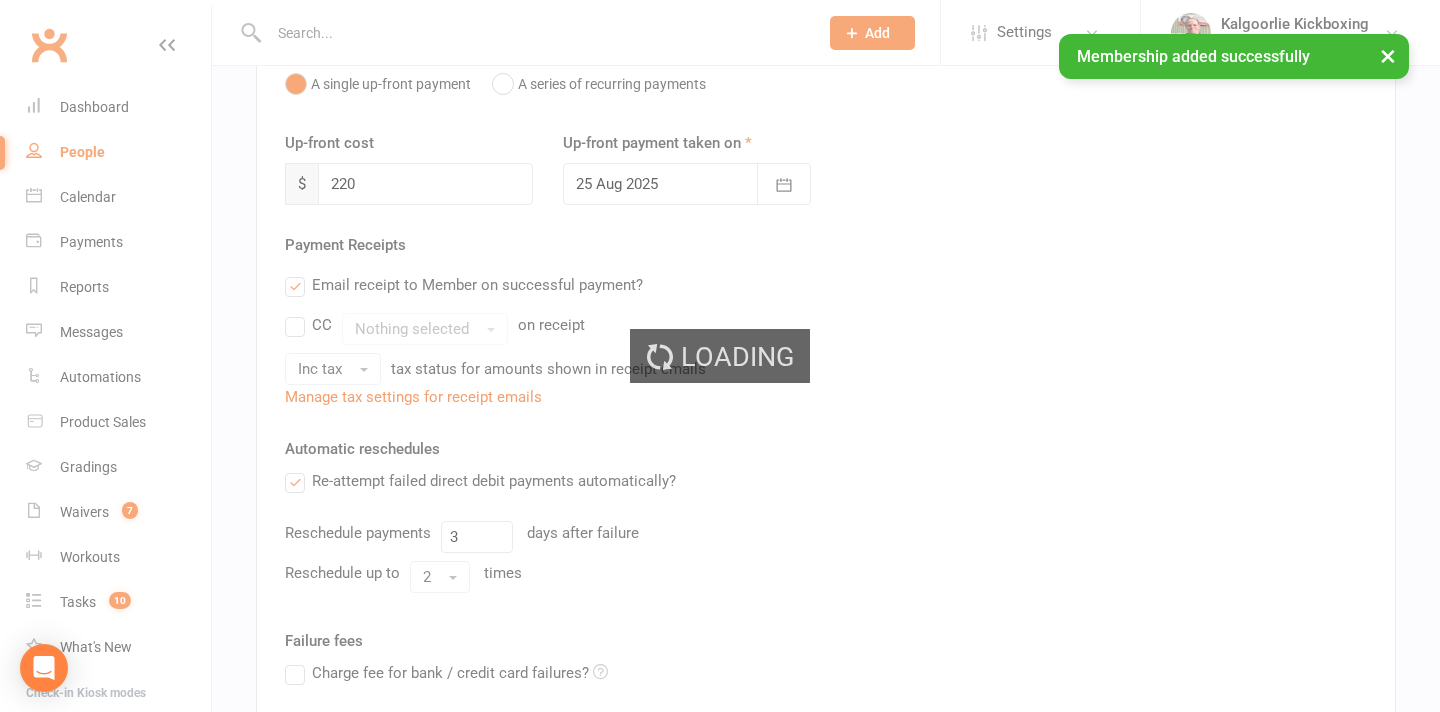 scroll, scrollTop: 148, scrollLeft: 0, axis: vertical 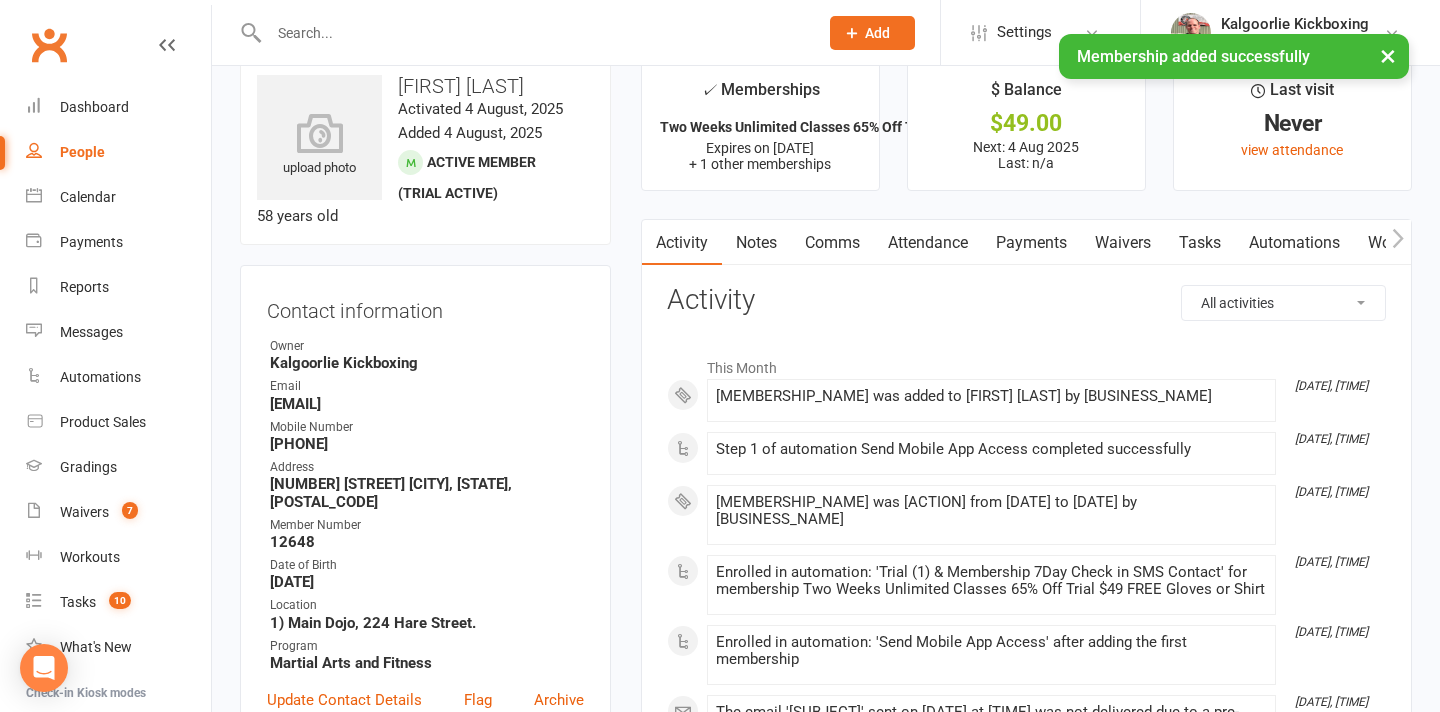click on "Payments" at bounding box center (1031, 243) 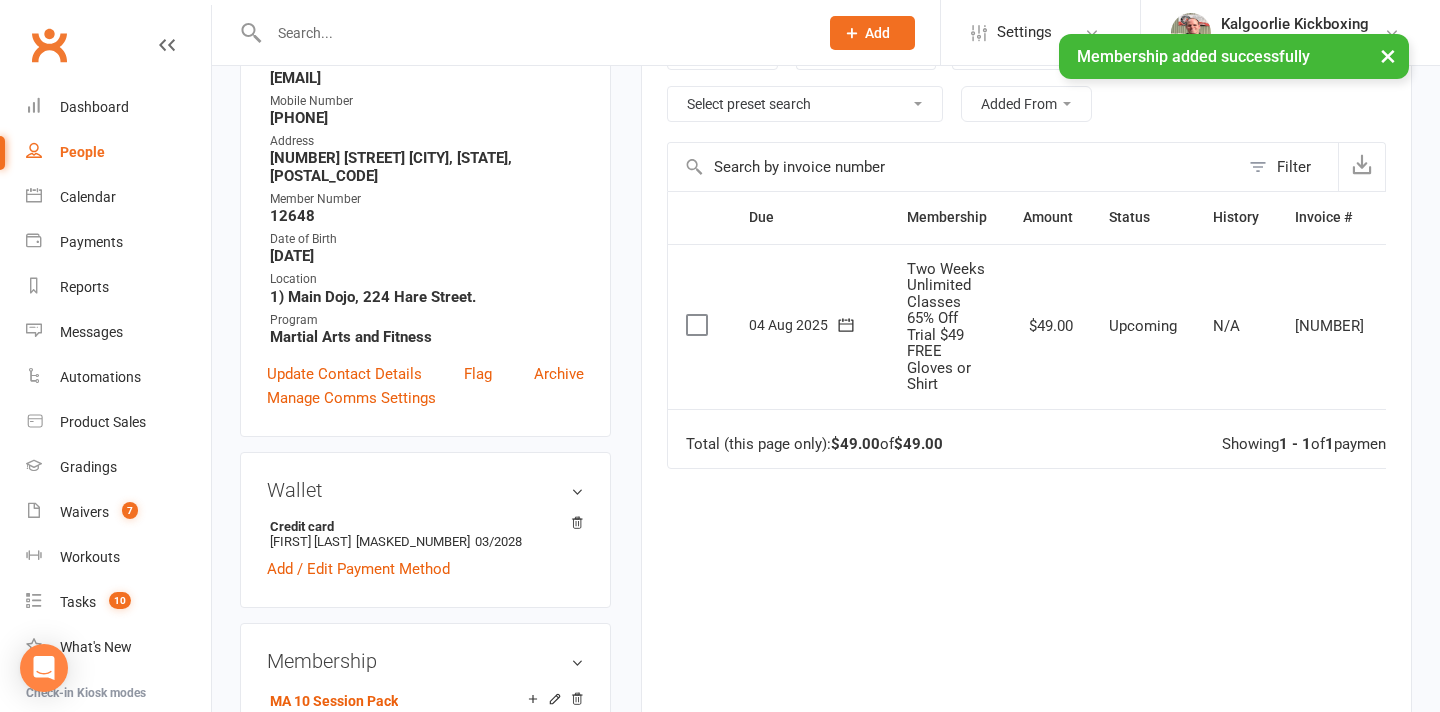 scroll, scrollTop: 360, scrollLeft: 0, axis: vertical 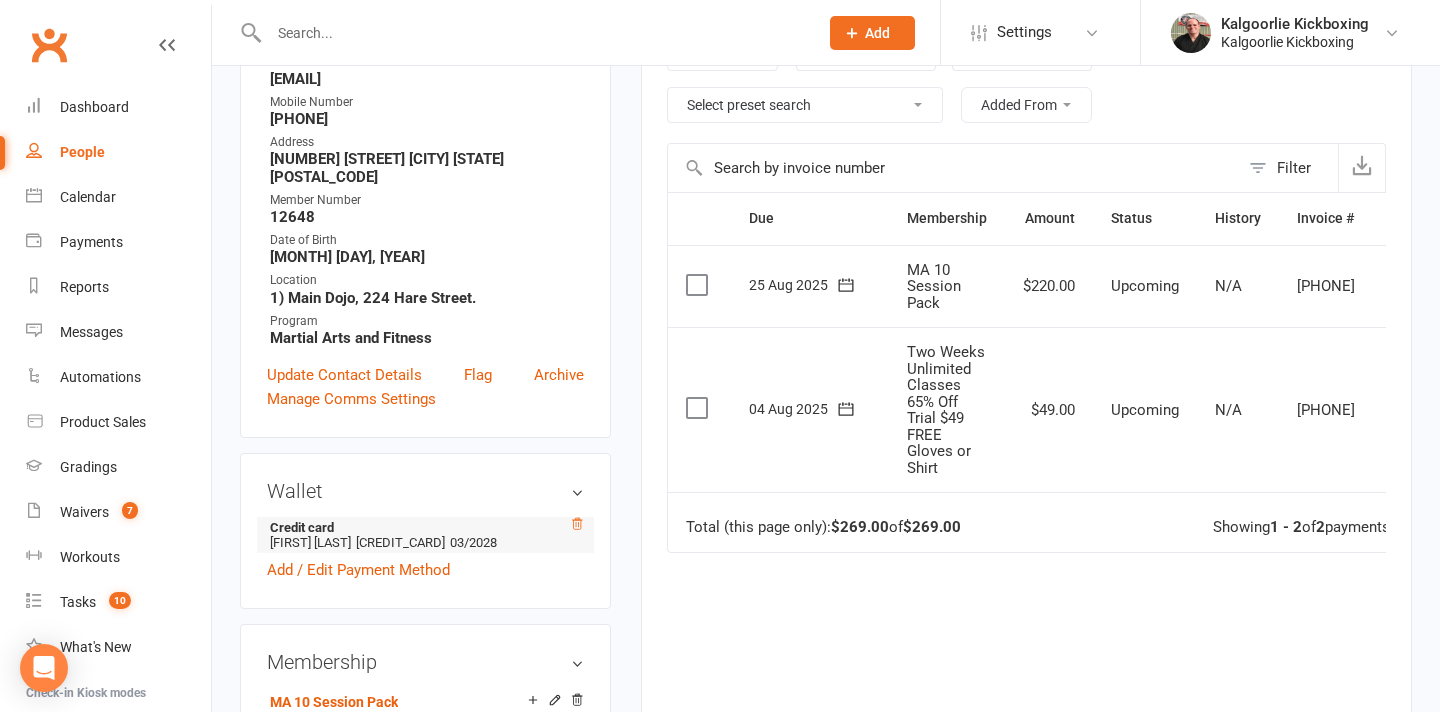 click 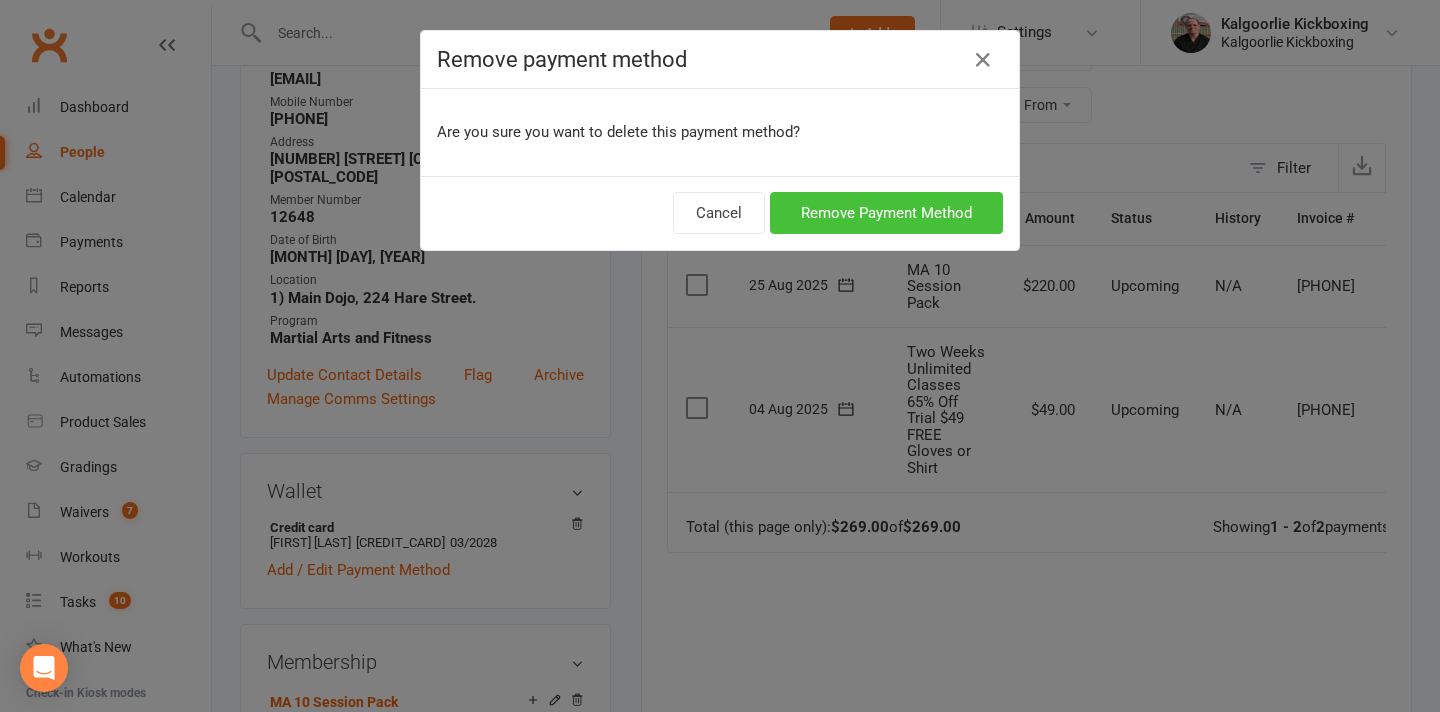 click on "Remove Payment Method" at bounding box center (886, 213) 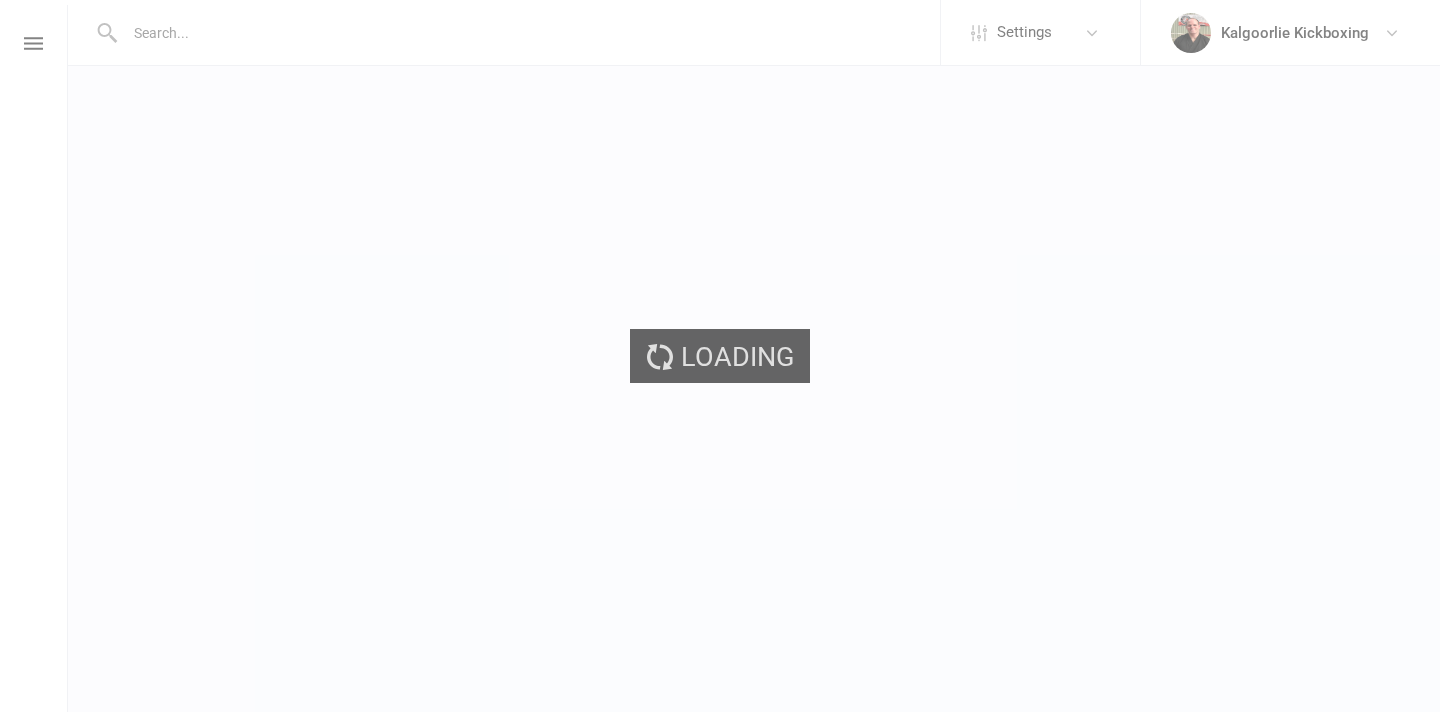 scroll, scrollTop: 0, scrollLeft: 0, axis: both 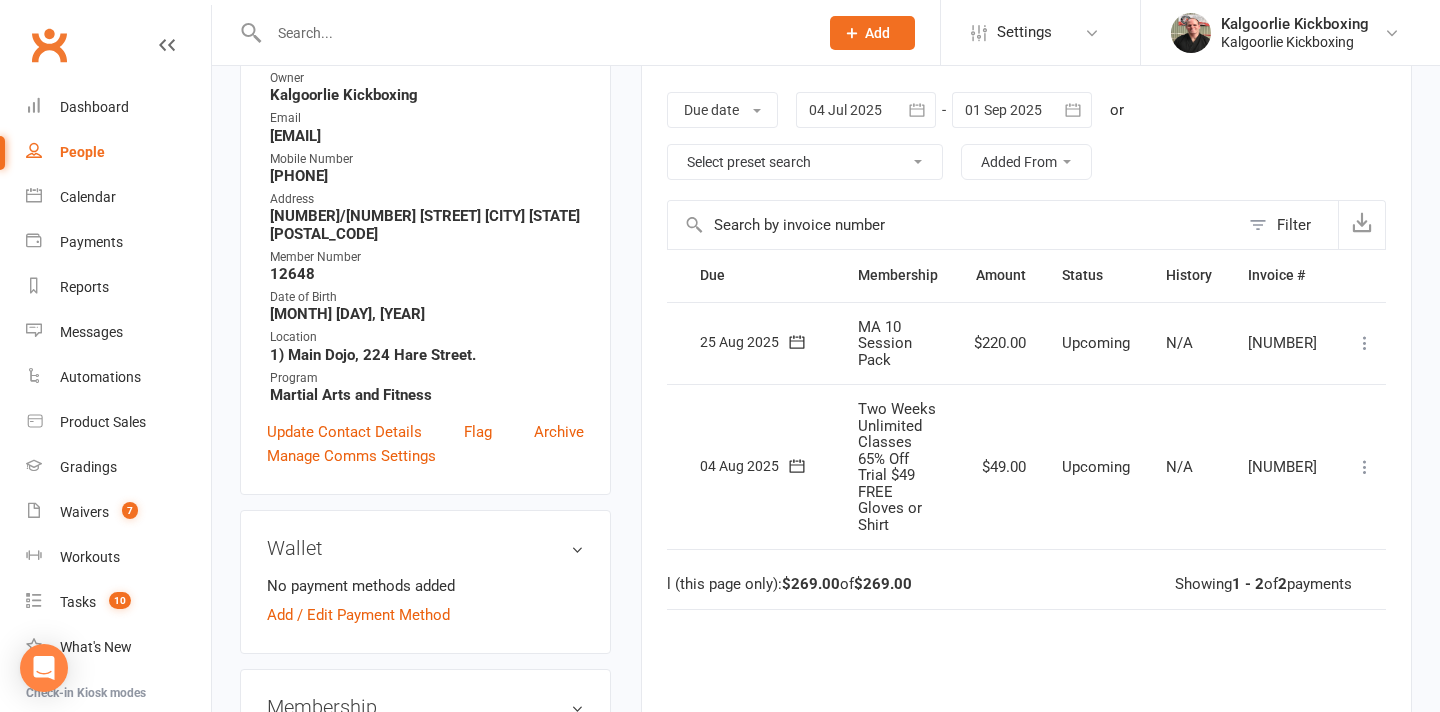 click at bounding box center (1365, 343) 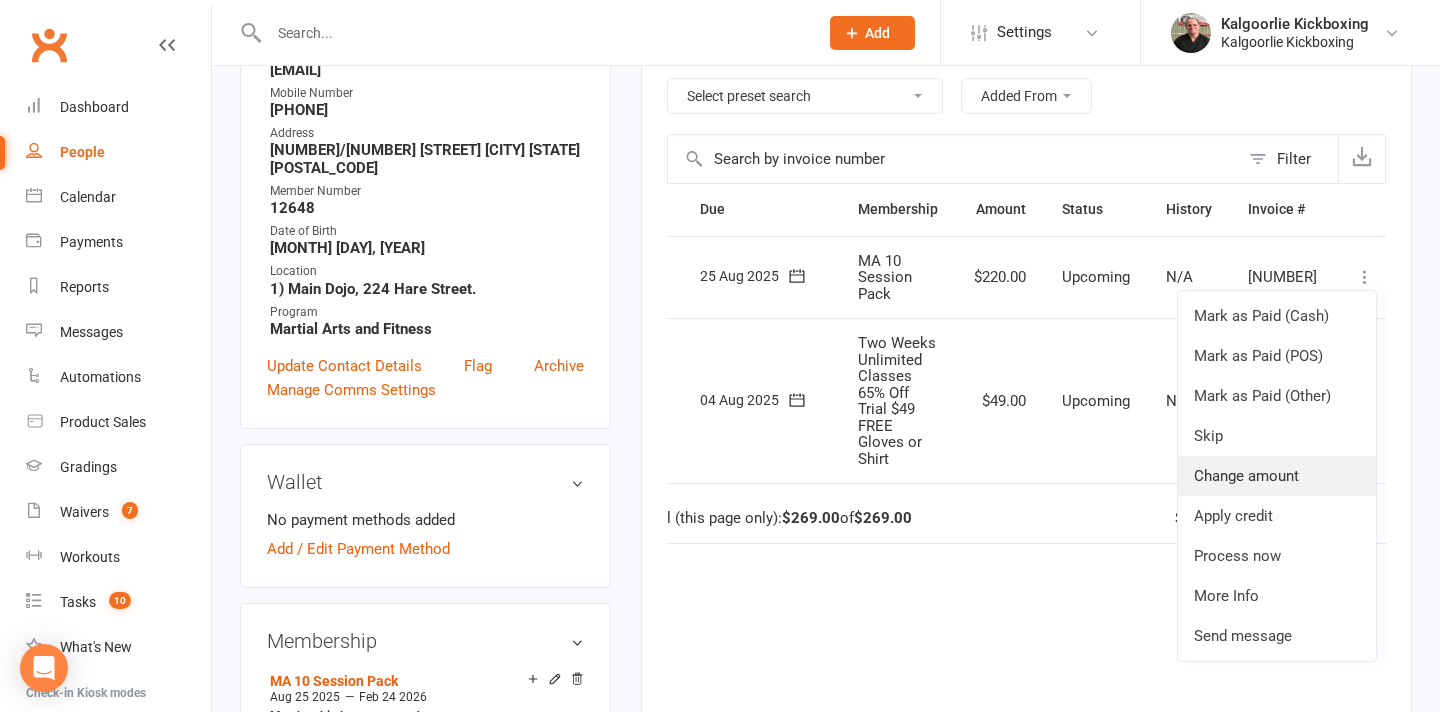 scroll, scrollTop: 381, scrollLeft: 0, axis: vertical 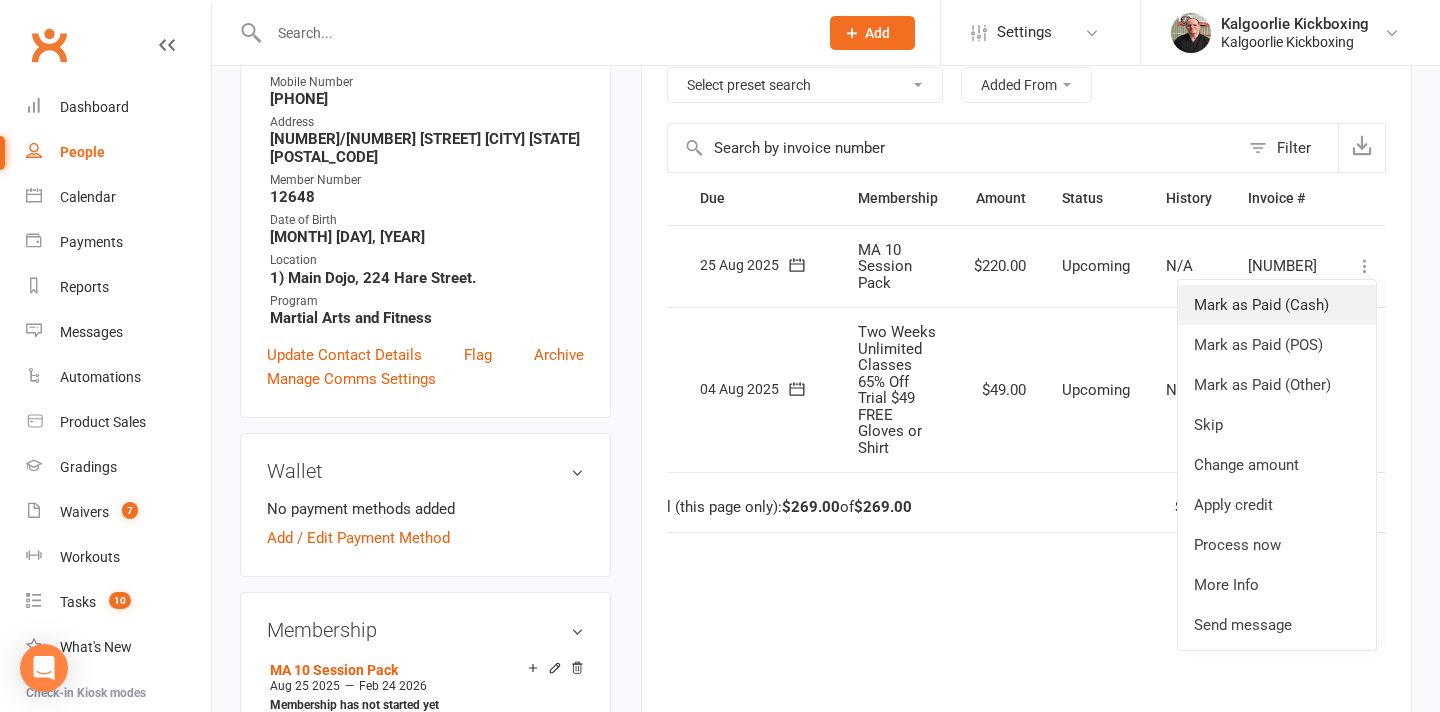 click on "Mark as Paid (Cash)" at bounding box center (1277, 305) 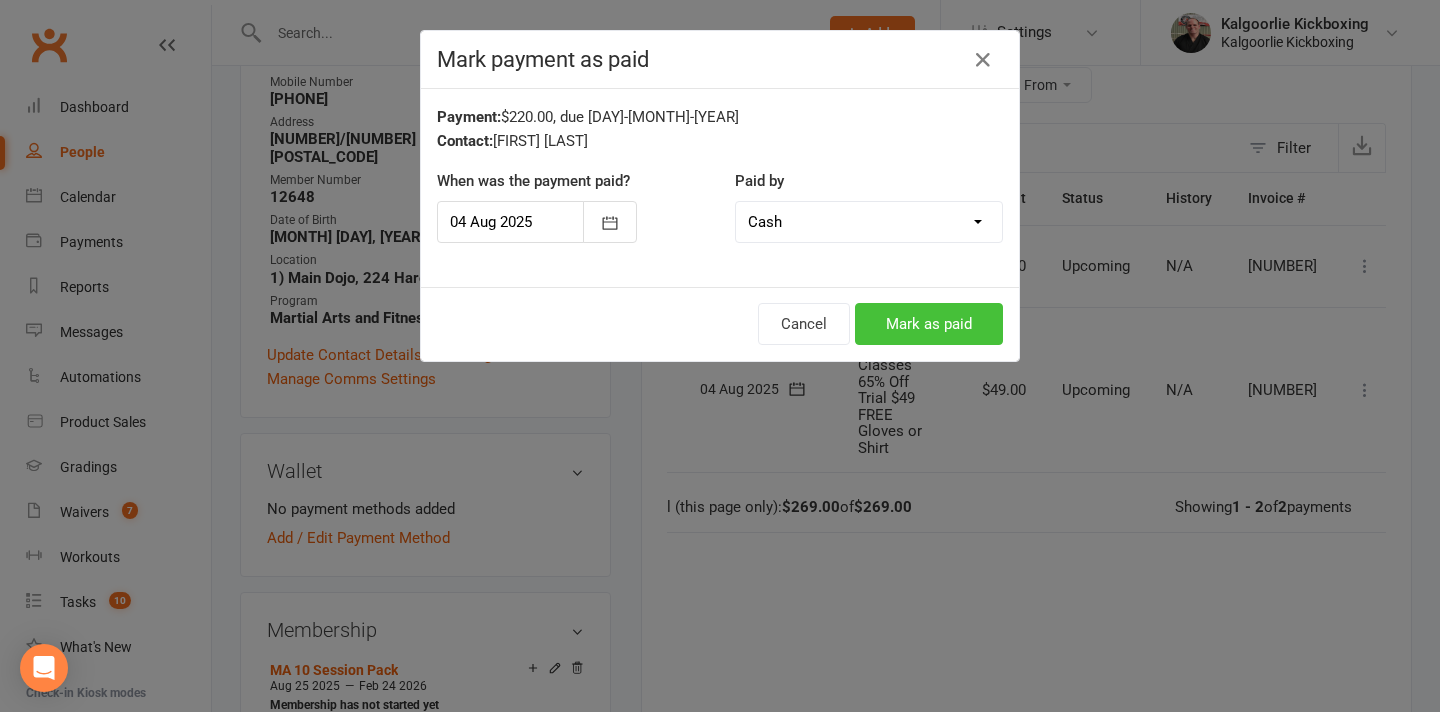 click on "Mark as paid" at bounding box center (929, 324) 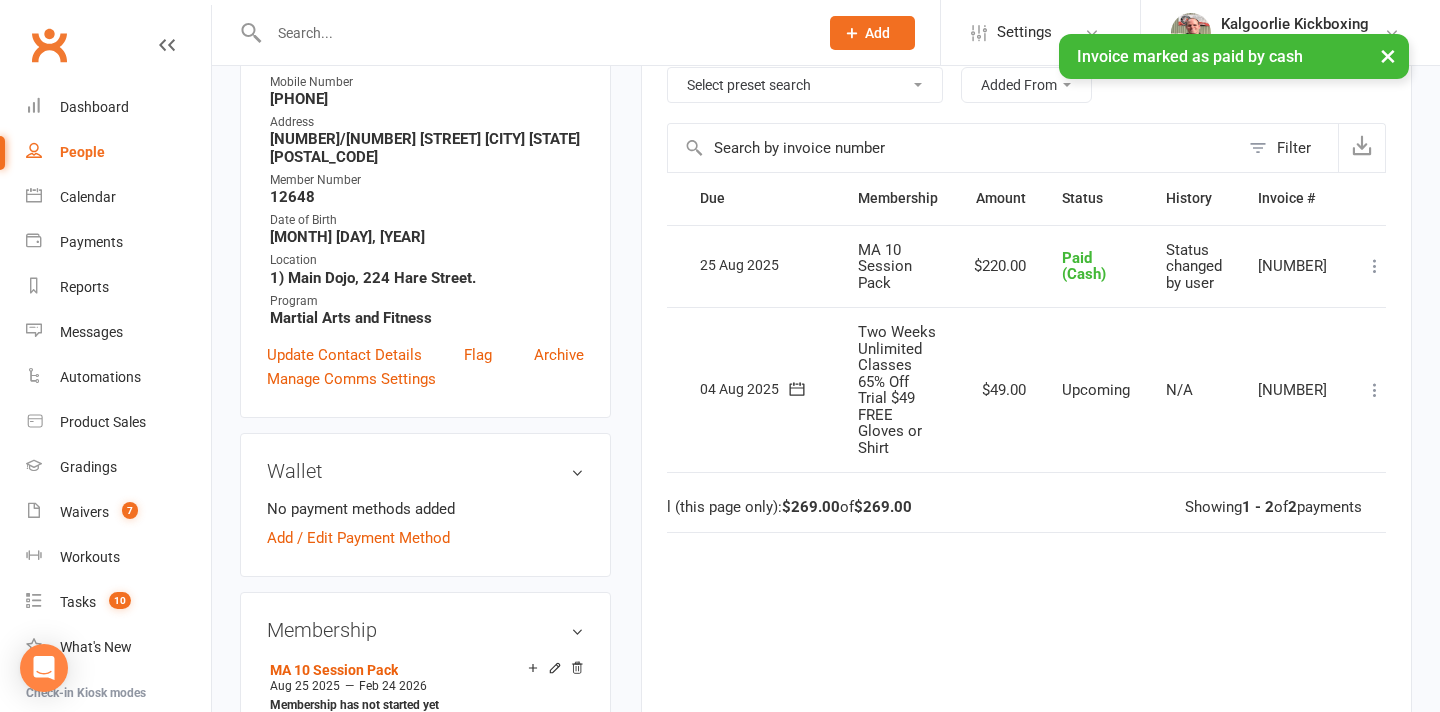 click at bounding box center (1375, 390) 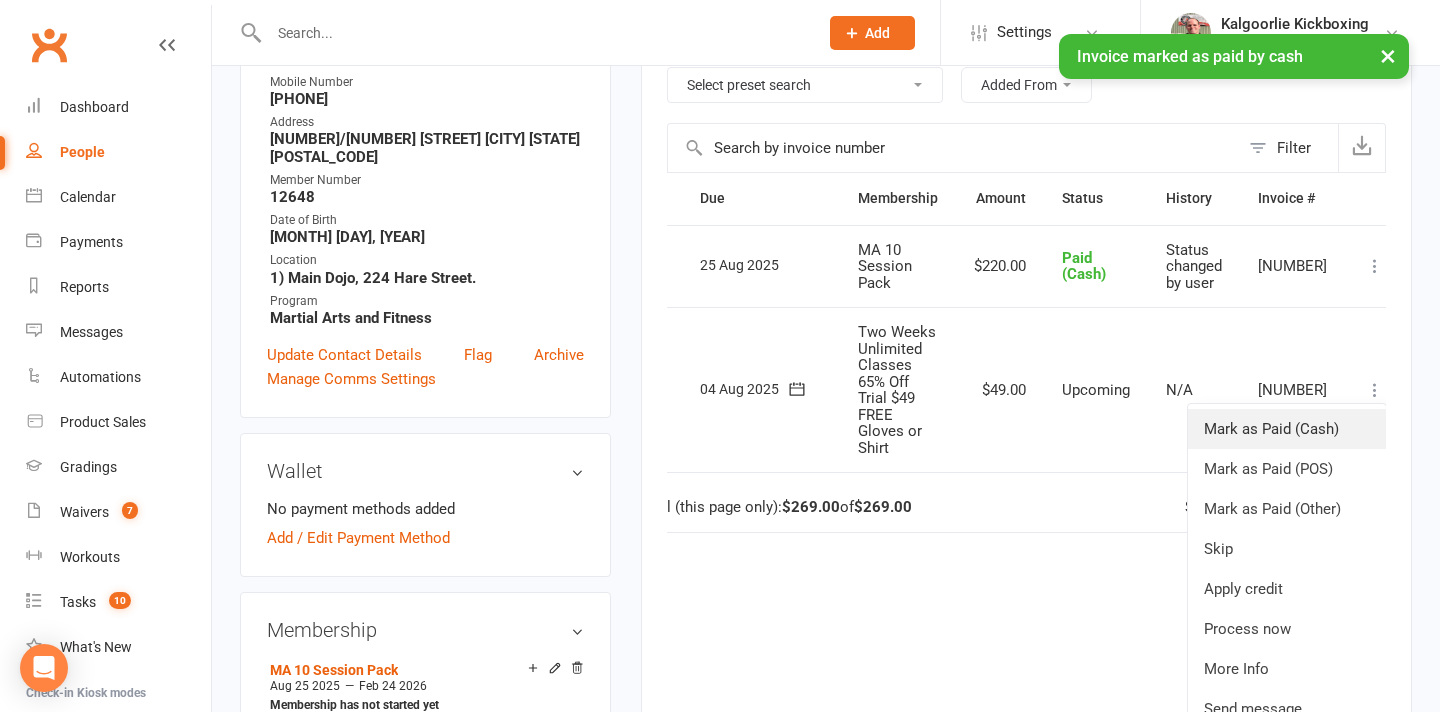 click on "Mark as Paid (Cash)" at bounding box center (1287, 429) 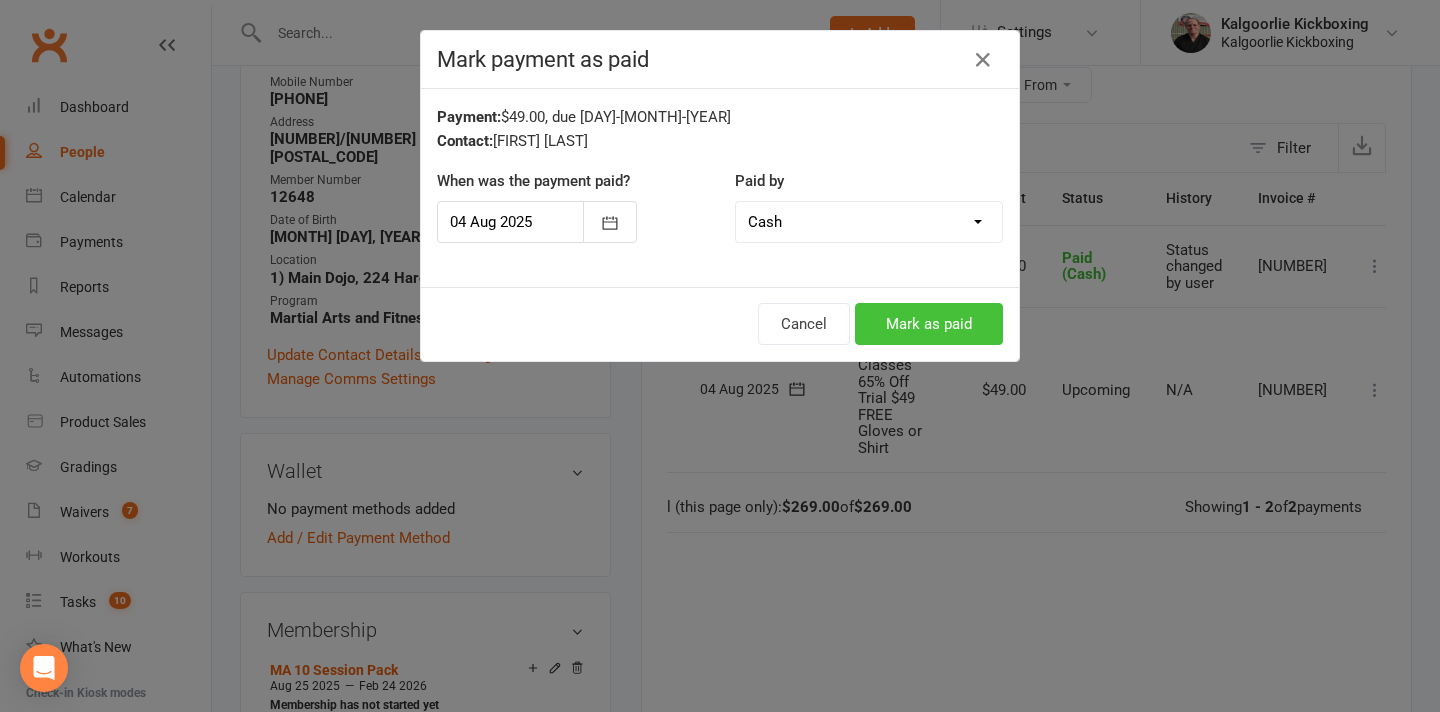 click on "Mark as paid" at bounding box center [929, 324] 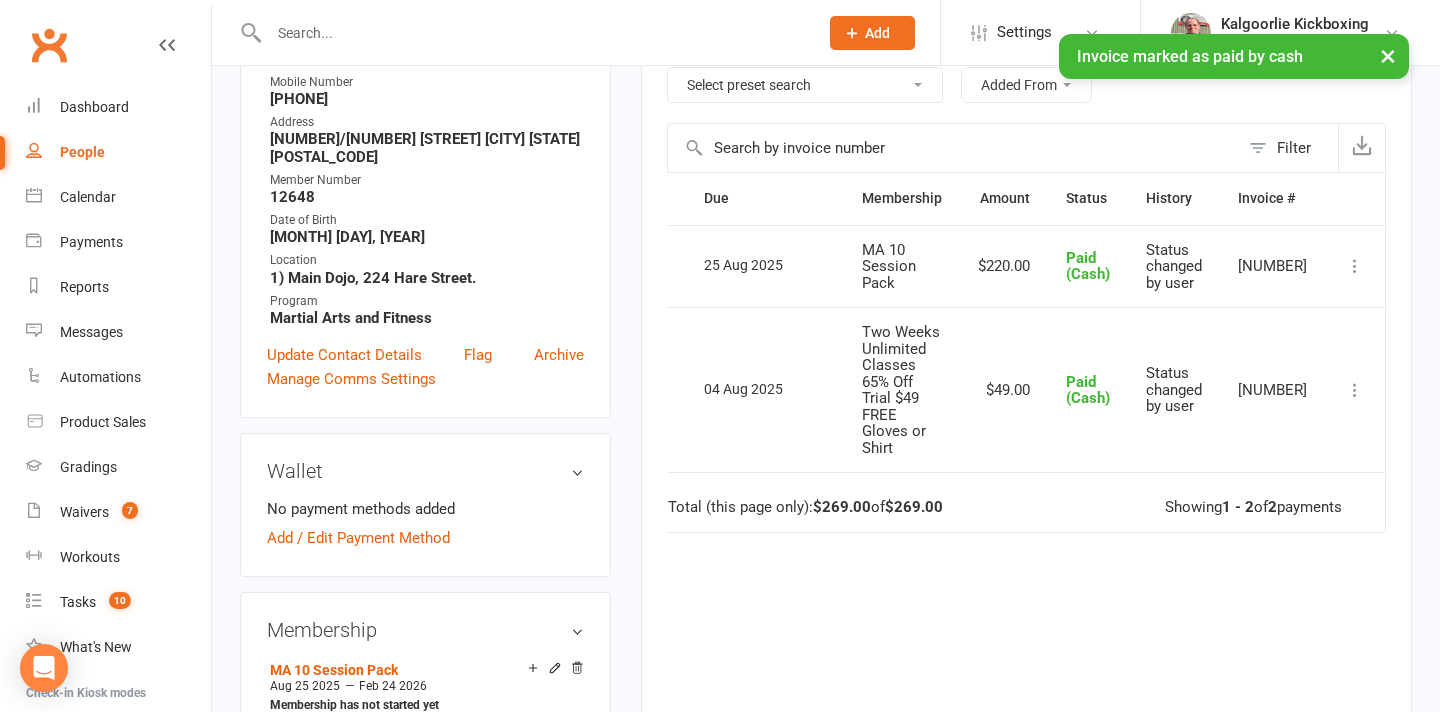 scroll, scrollTop: 0, scrollLeft: 11, axis: horizontal 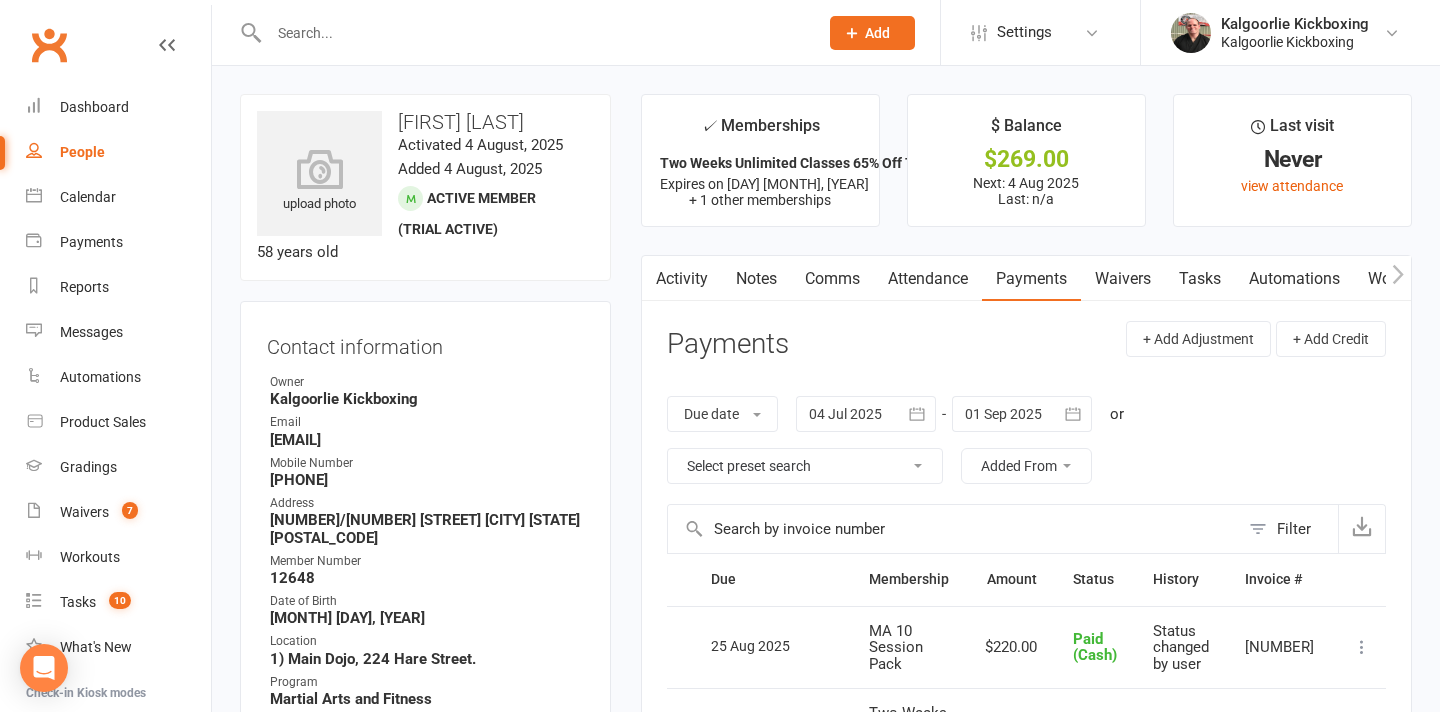 click on "Attendance" at bounding box center (928, 279) 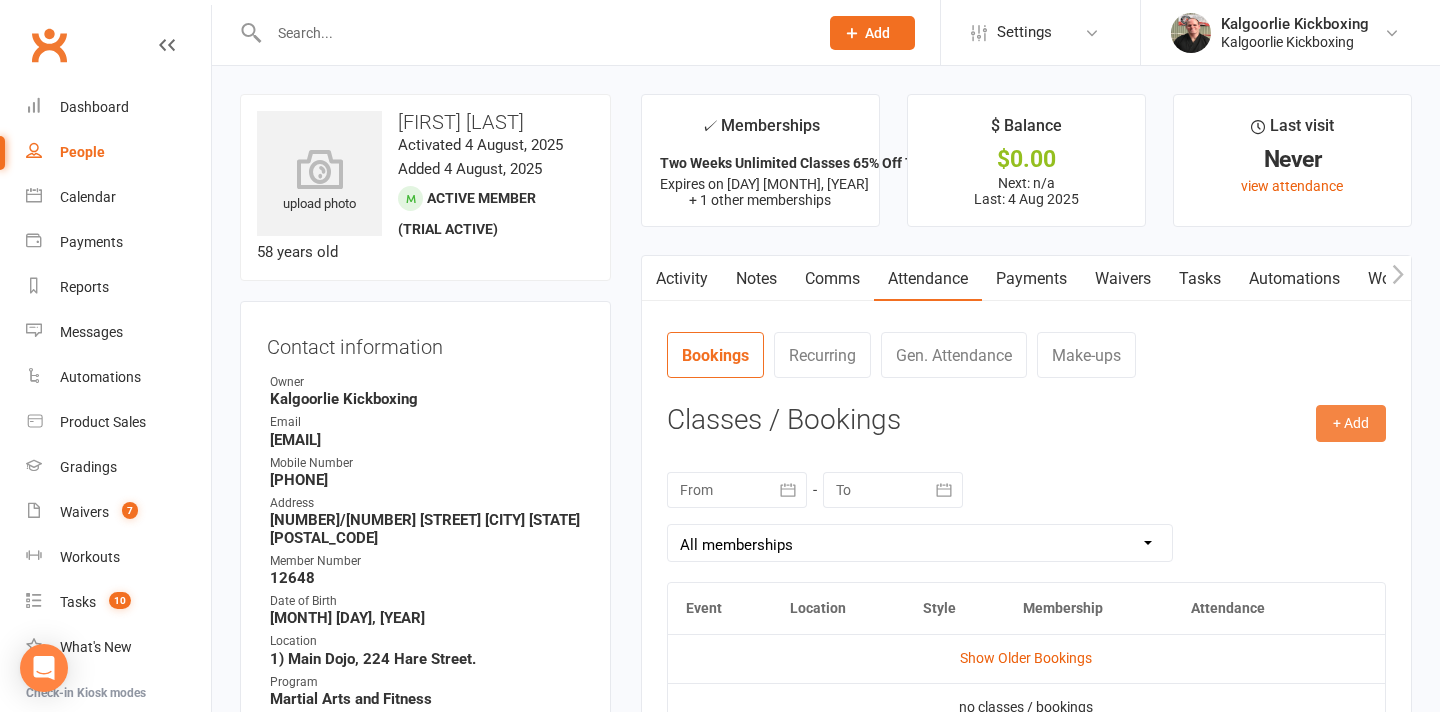 click on "+ Add" at bounding box center (1351, 423) 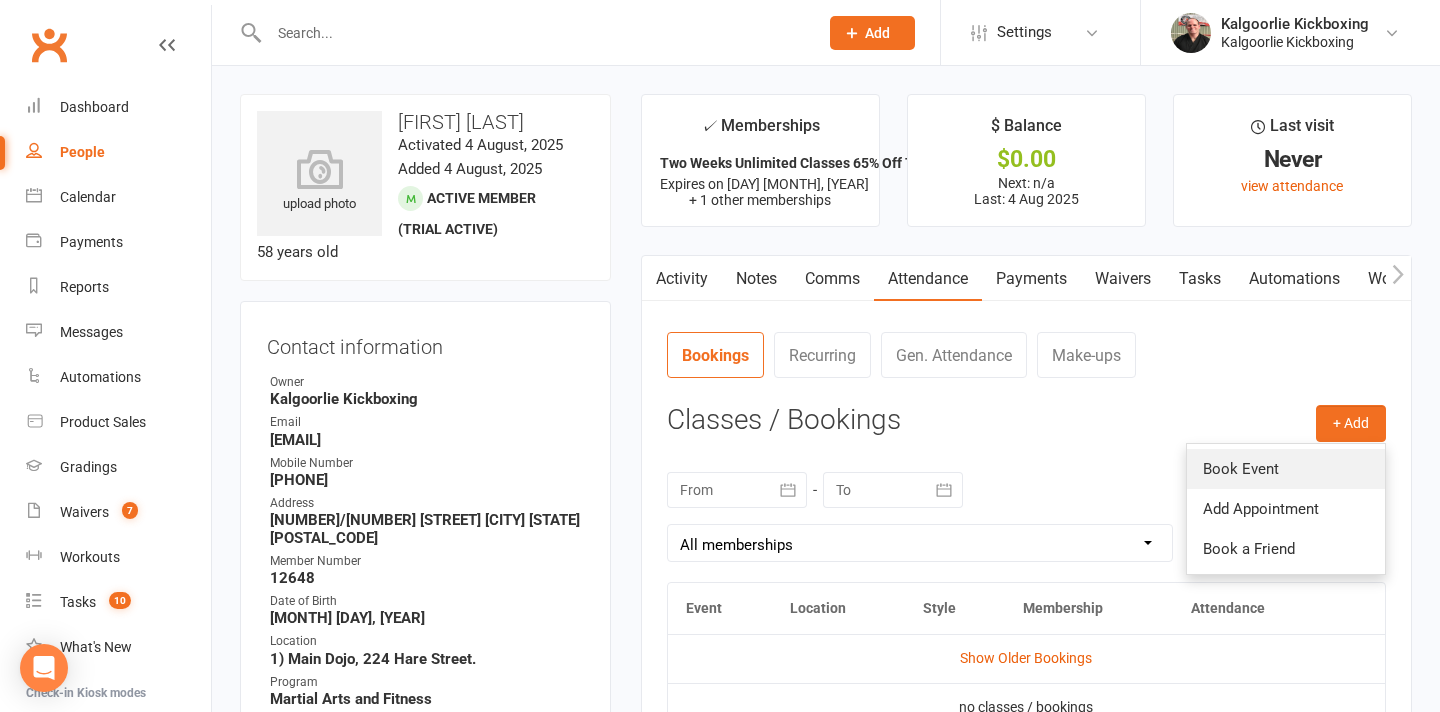click on "Book Event" at bounding box center (1286, 469) 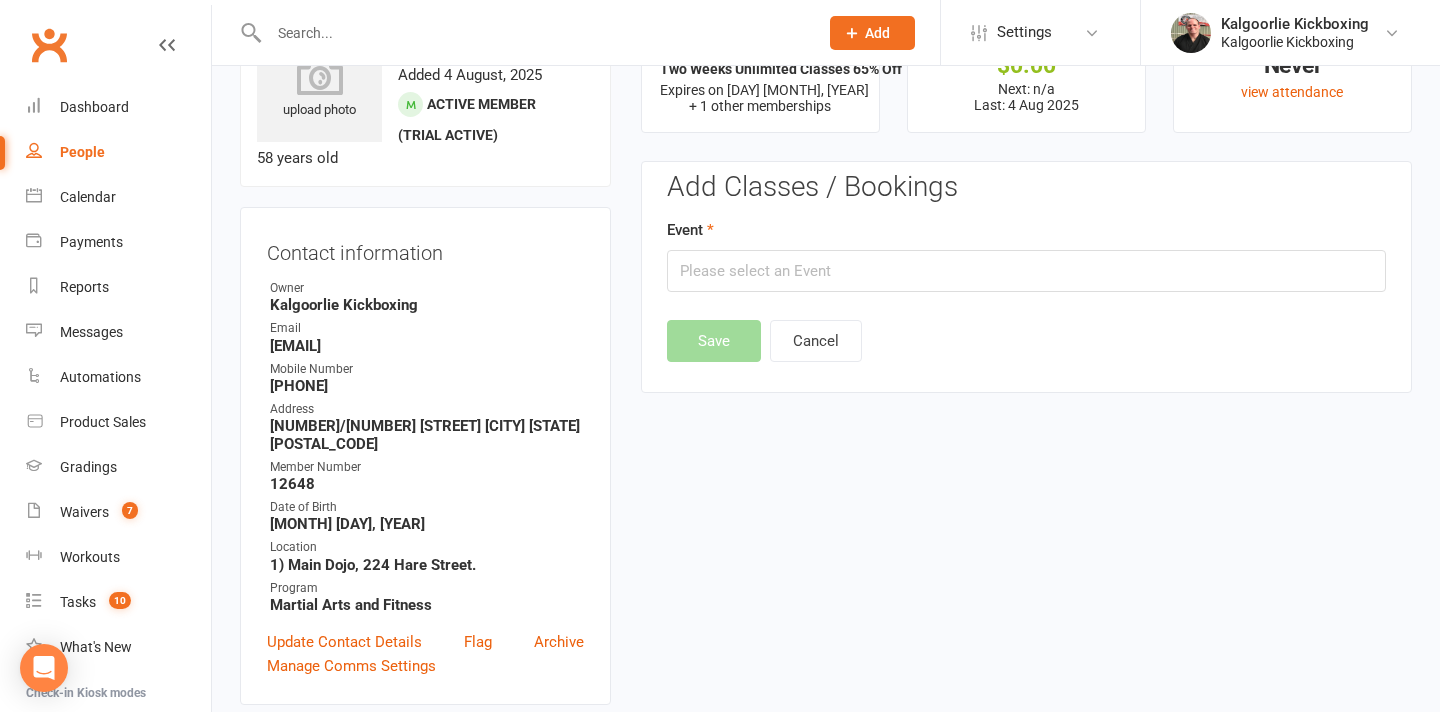 scroll, scrollTop: 155, scrollLeft: 0, axis: vertical 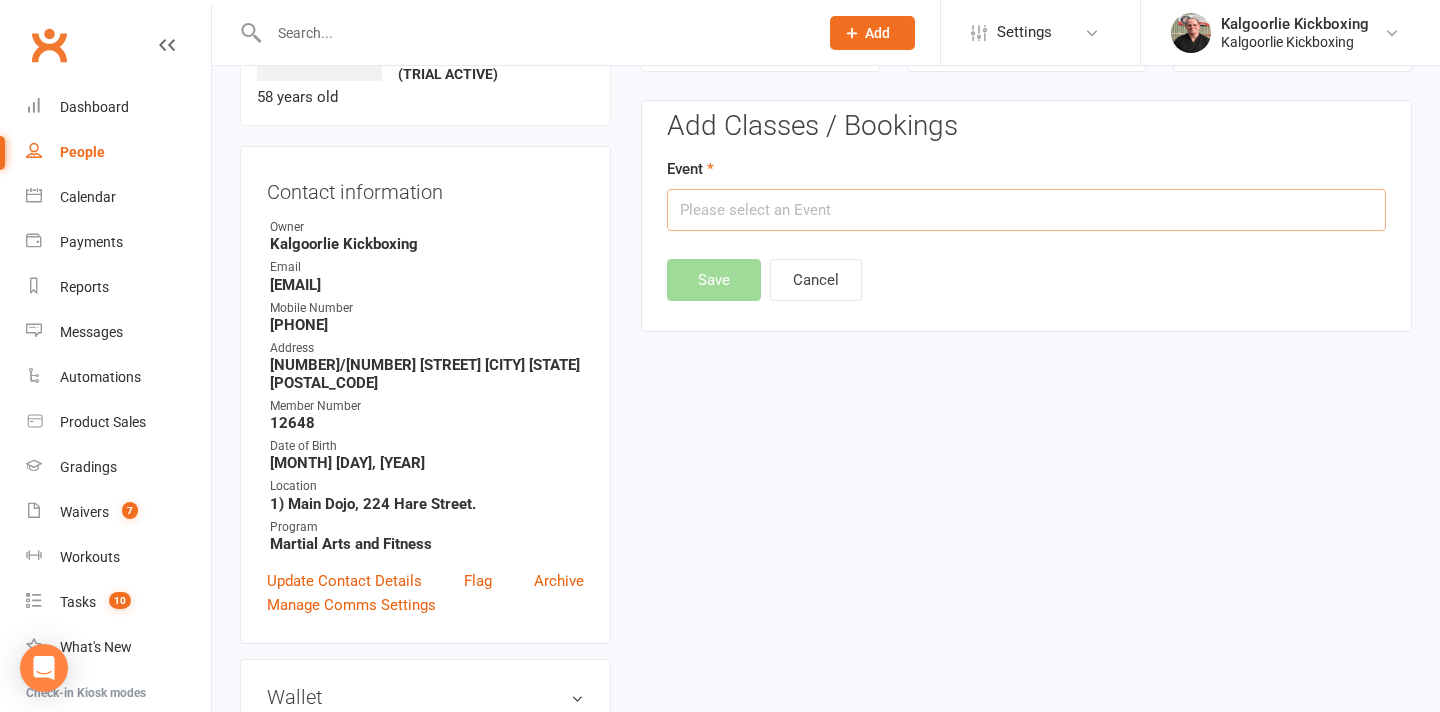 click at bounding box center (1026, 210) 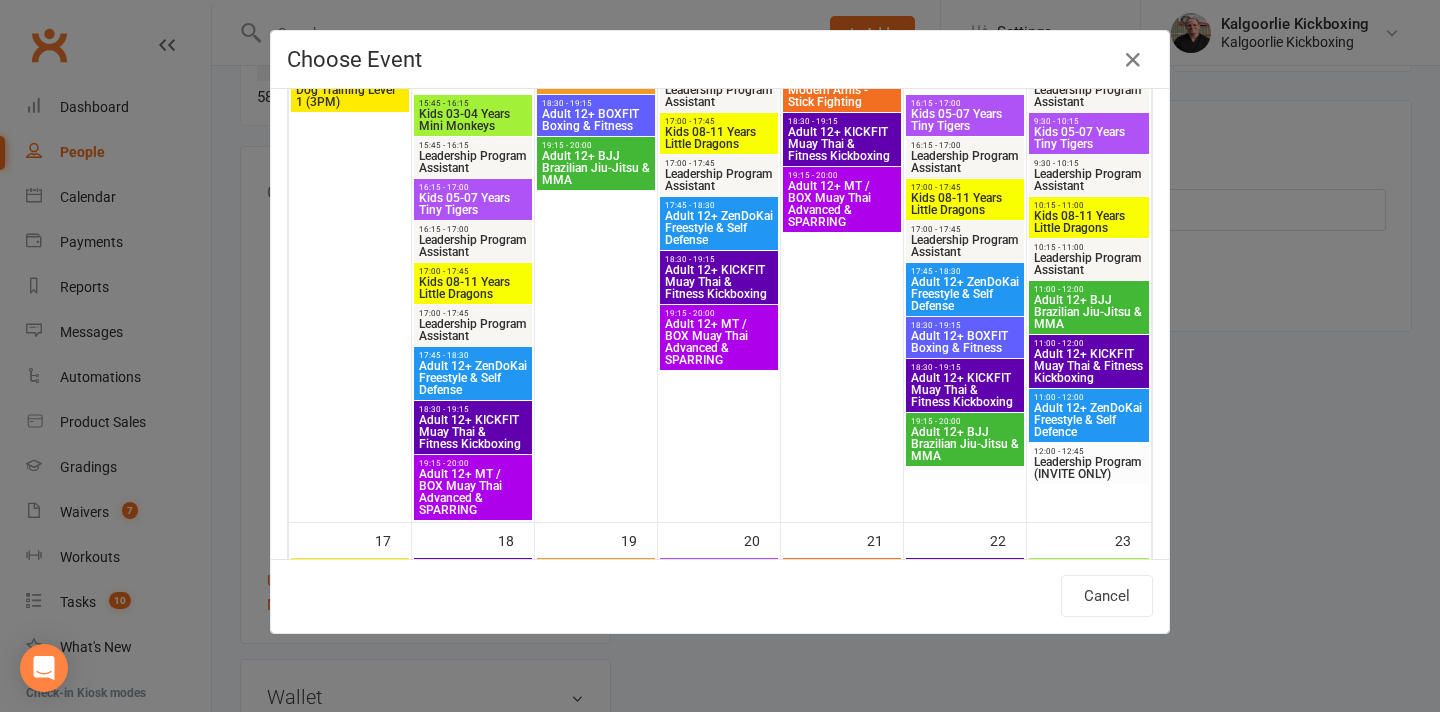 scroll, scrollTop: 1258, scrollLeft: 0, axis: vertical 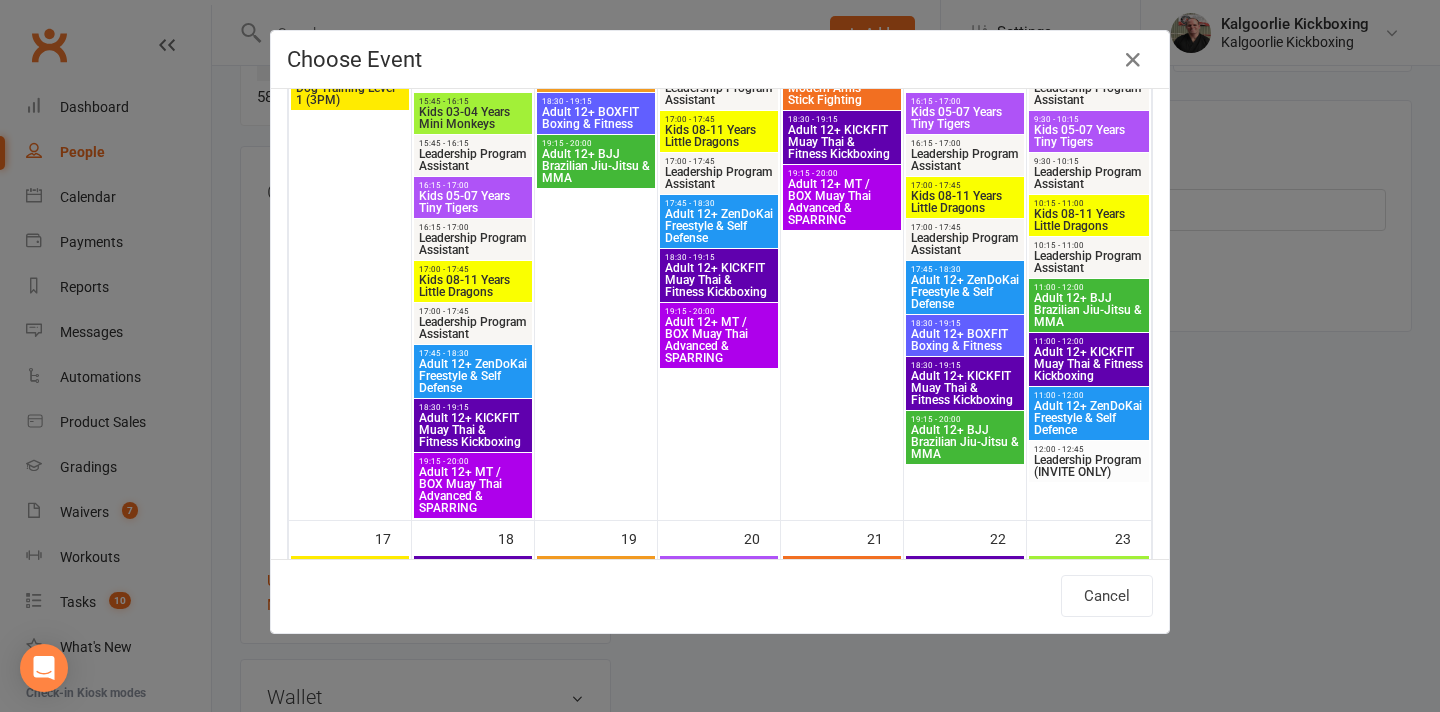 click on "Adult 12+ KICKFIT Muay Thai & Fitness Kickboxing" at bounding box center [473, 430] 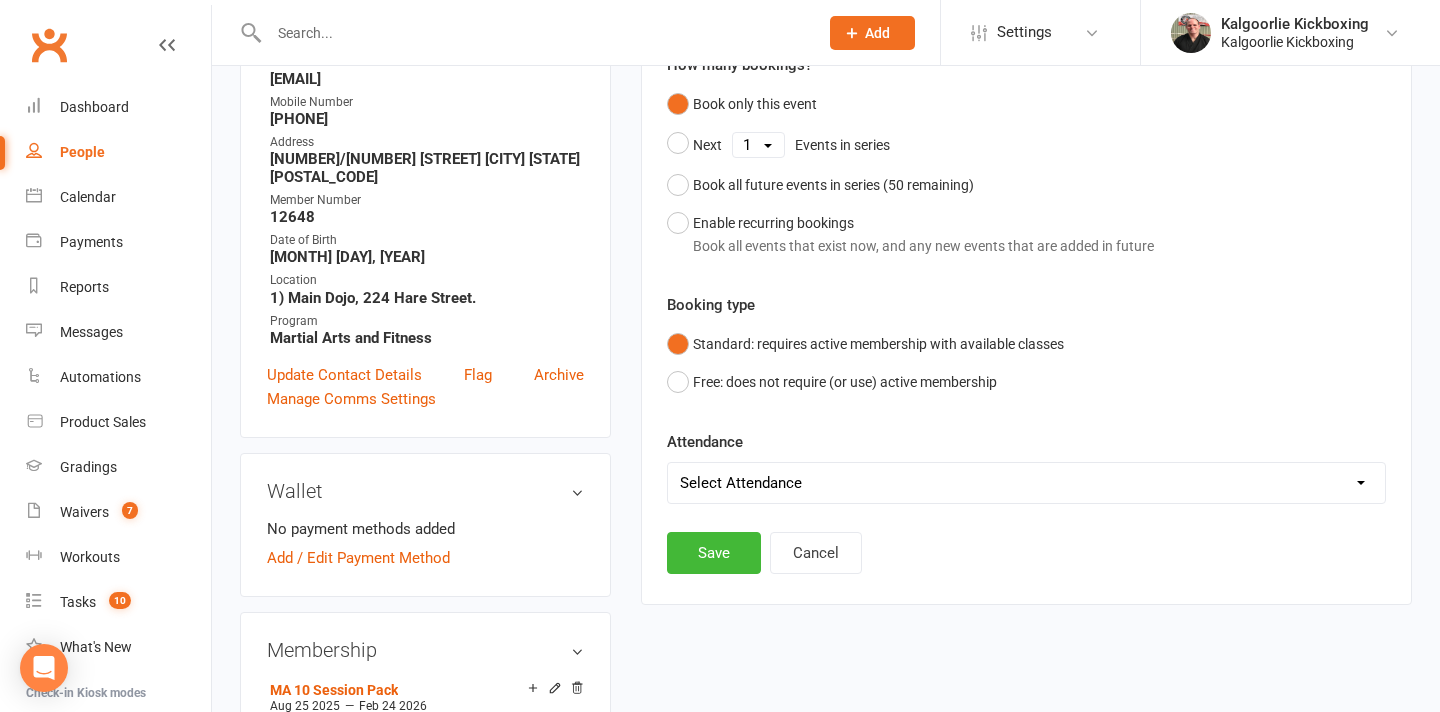 scroll, scrollTop: 406, scrollLeft: 0, axis: vertical 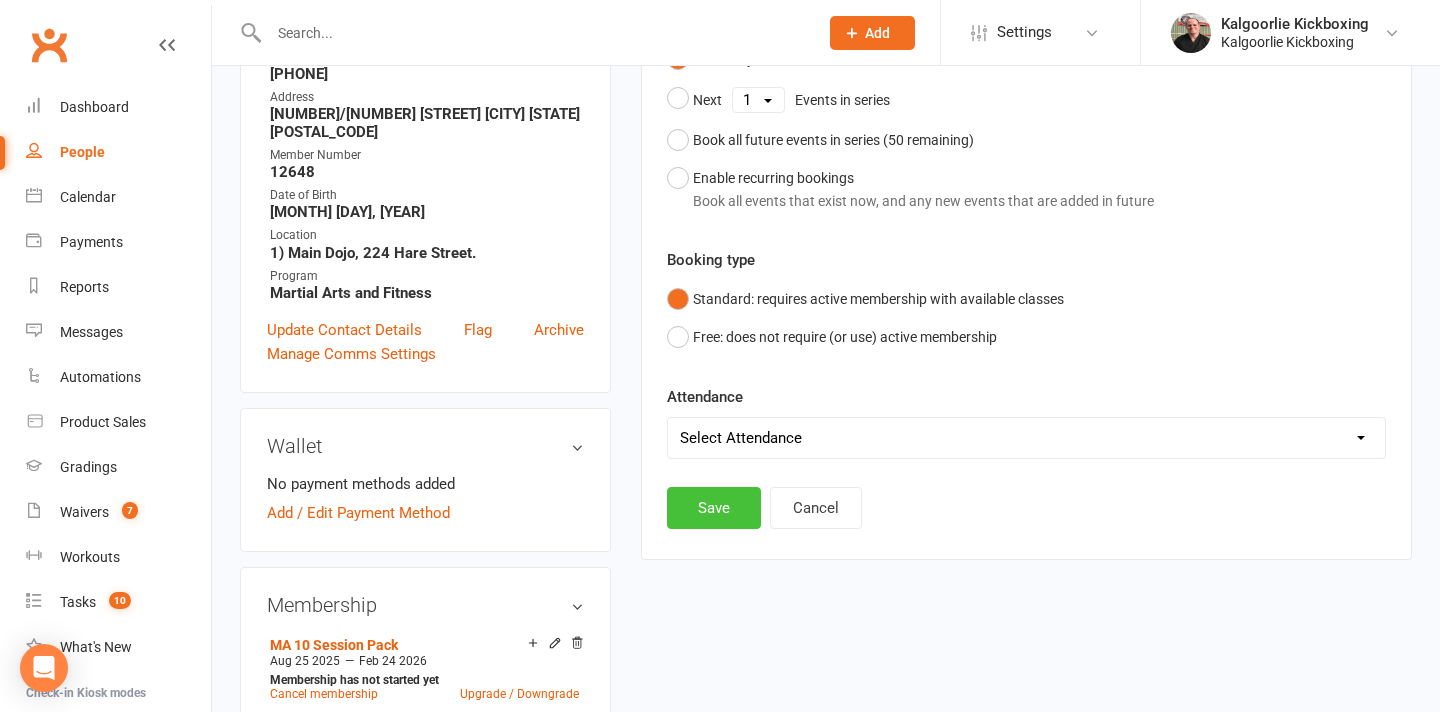 click on "Save" at bounding box center [714, 508] 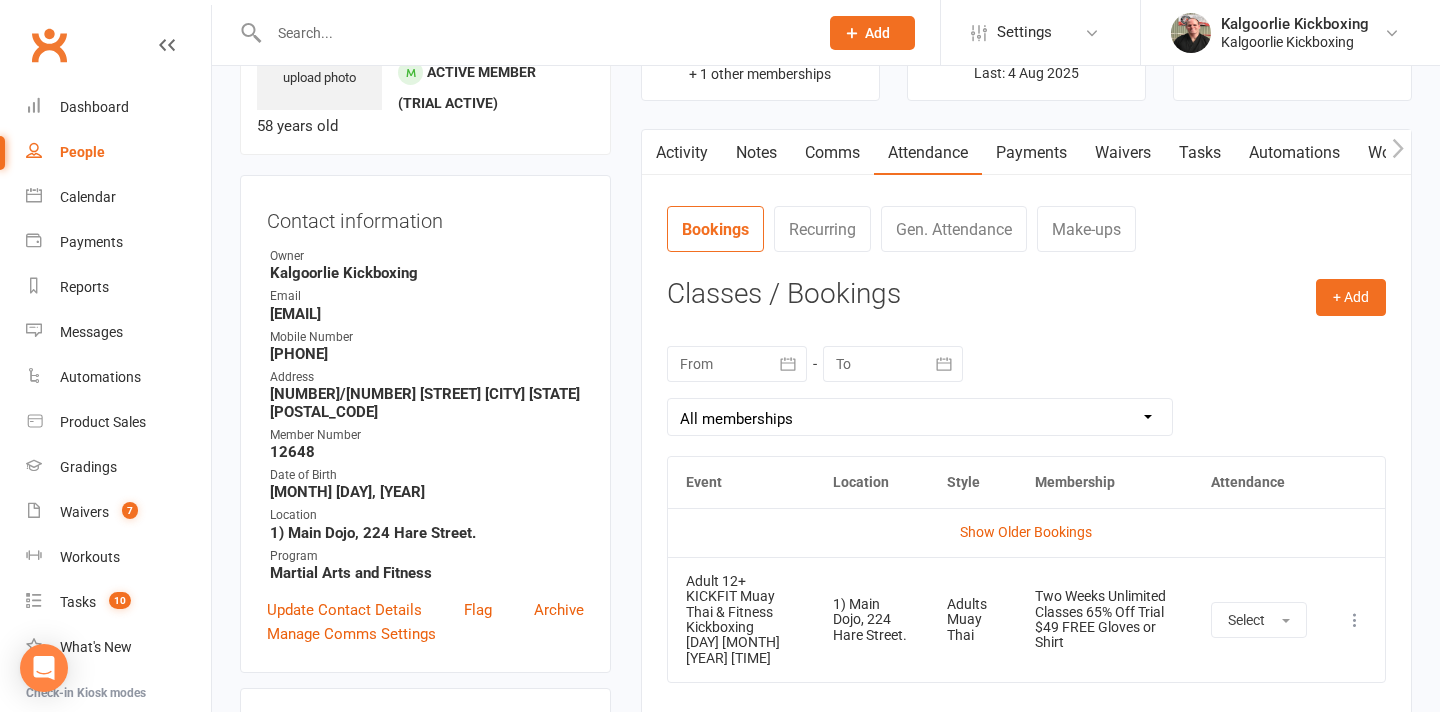 scroll, scrollTop: 0, scrollLeft: 0, axis: both 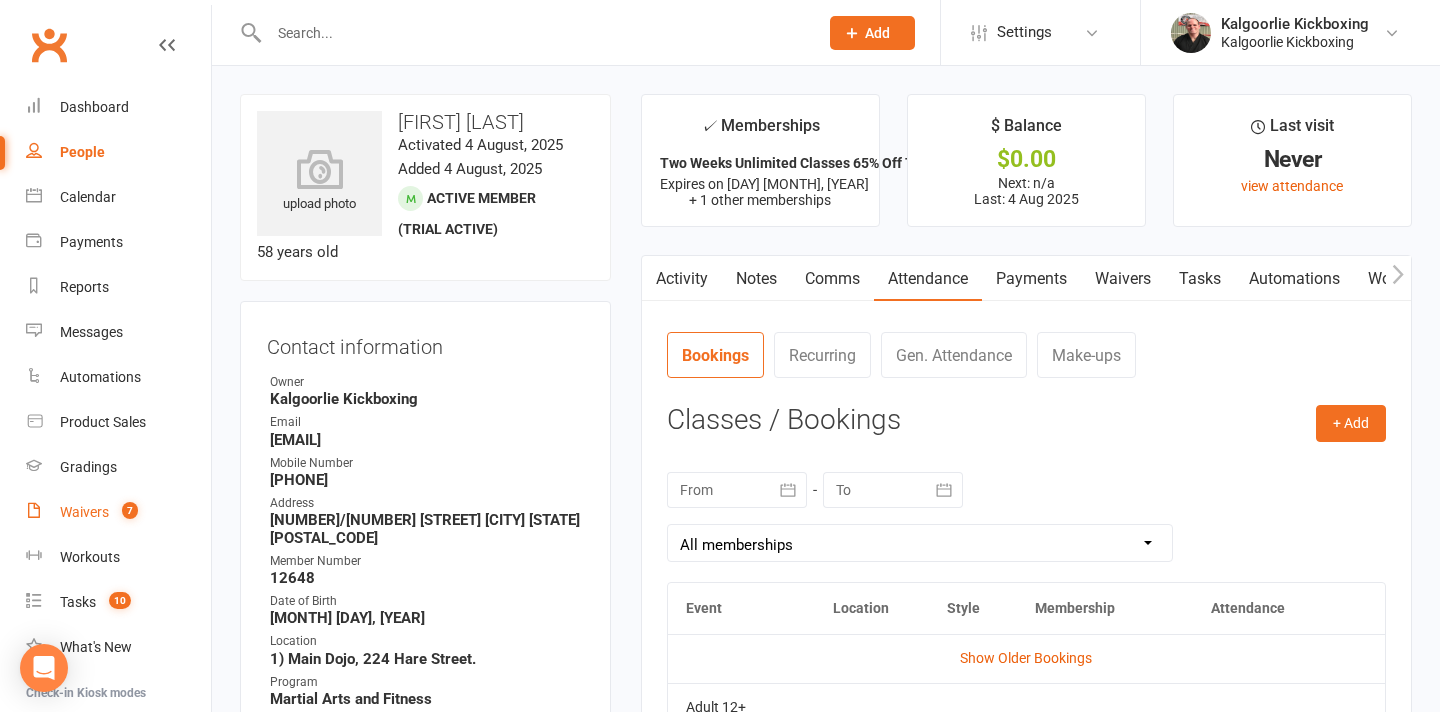 click on "Waivers" at bounding box center (84, 512) 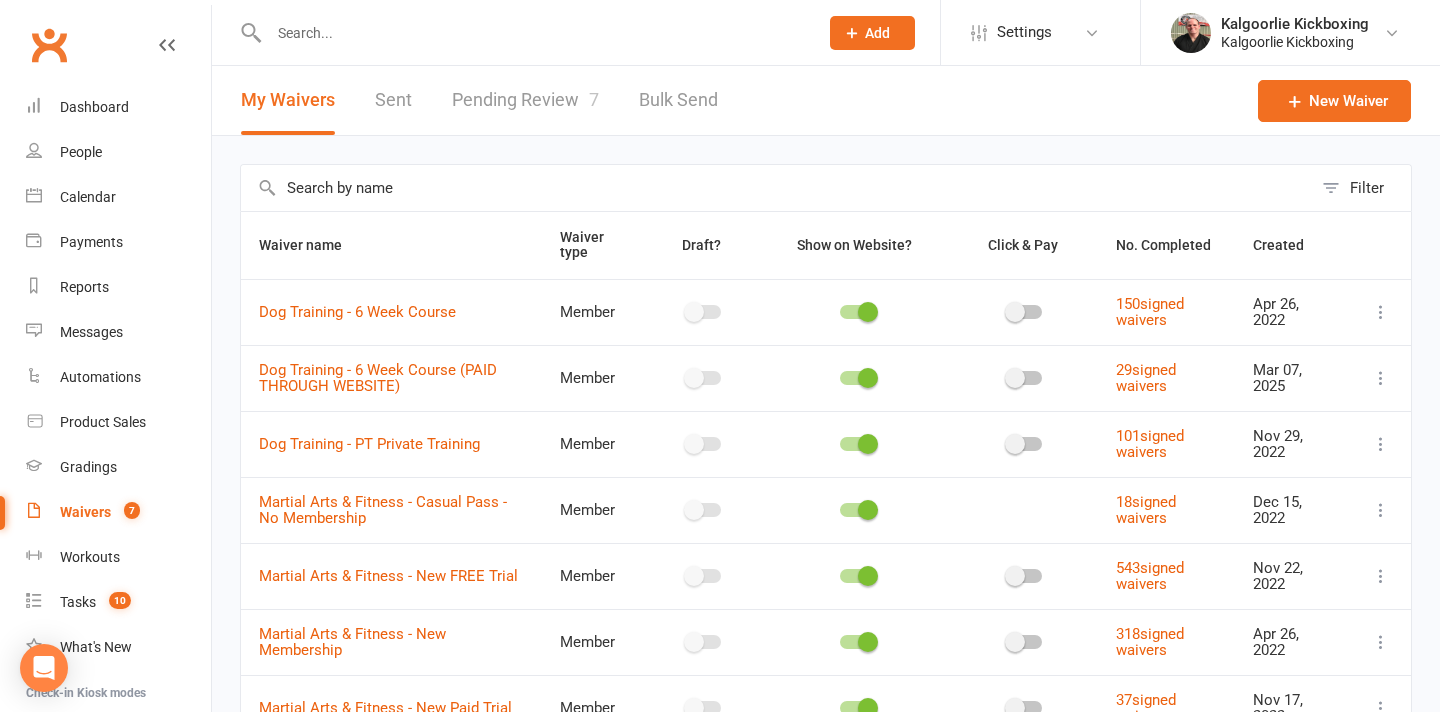 click on "Pending Review 7" at bounding box center [525, 100] 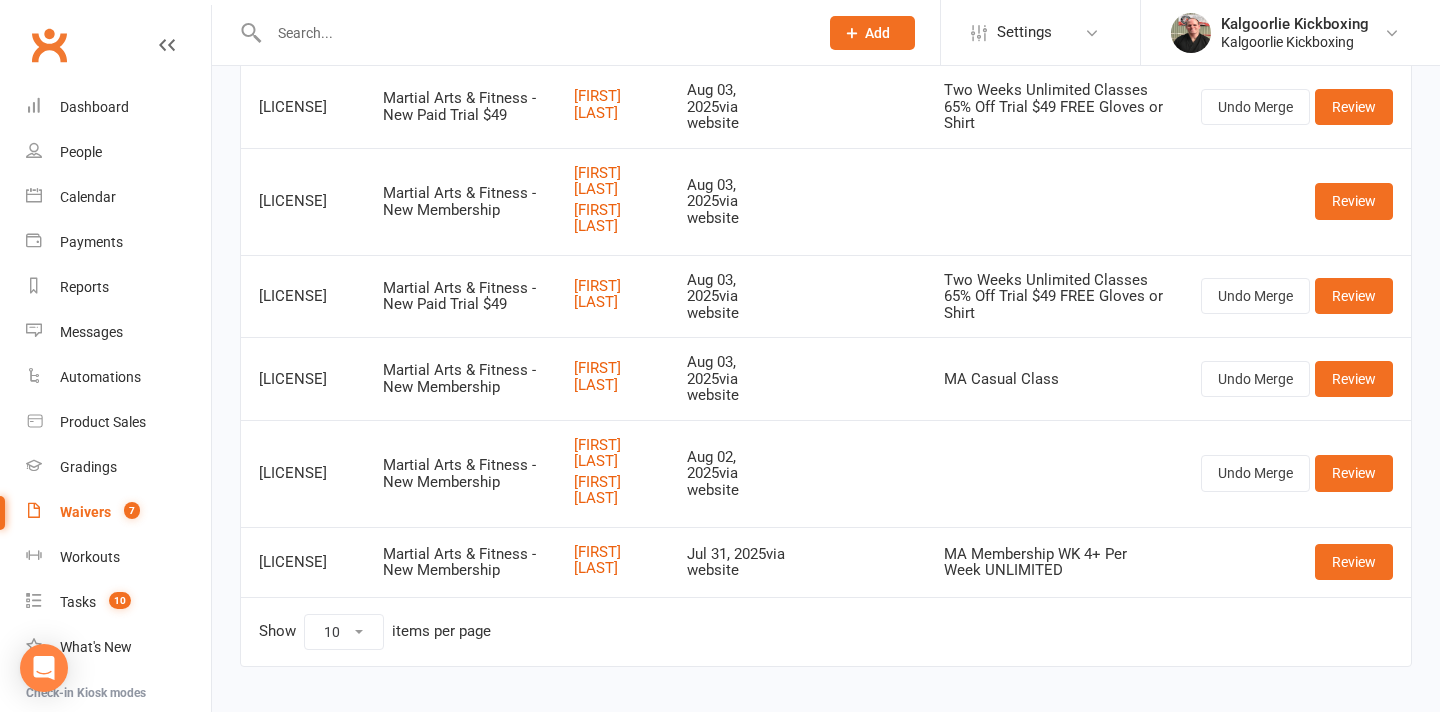 scroll, scrollTop: 341, scrollLeft: 0, axis: vertical 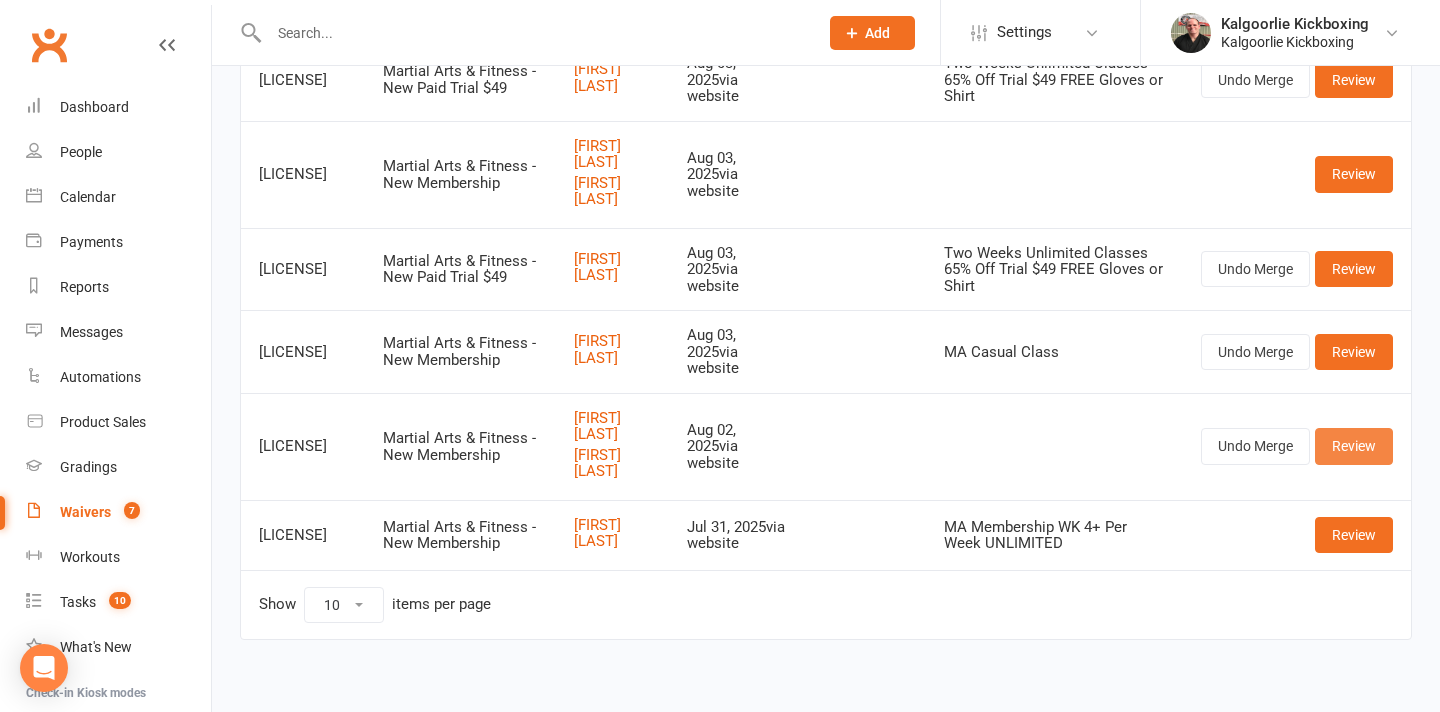 click on "Review" at bounding box center [1354, 446] 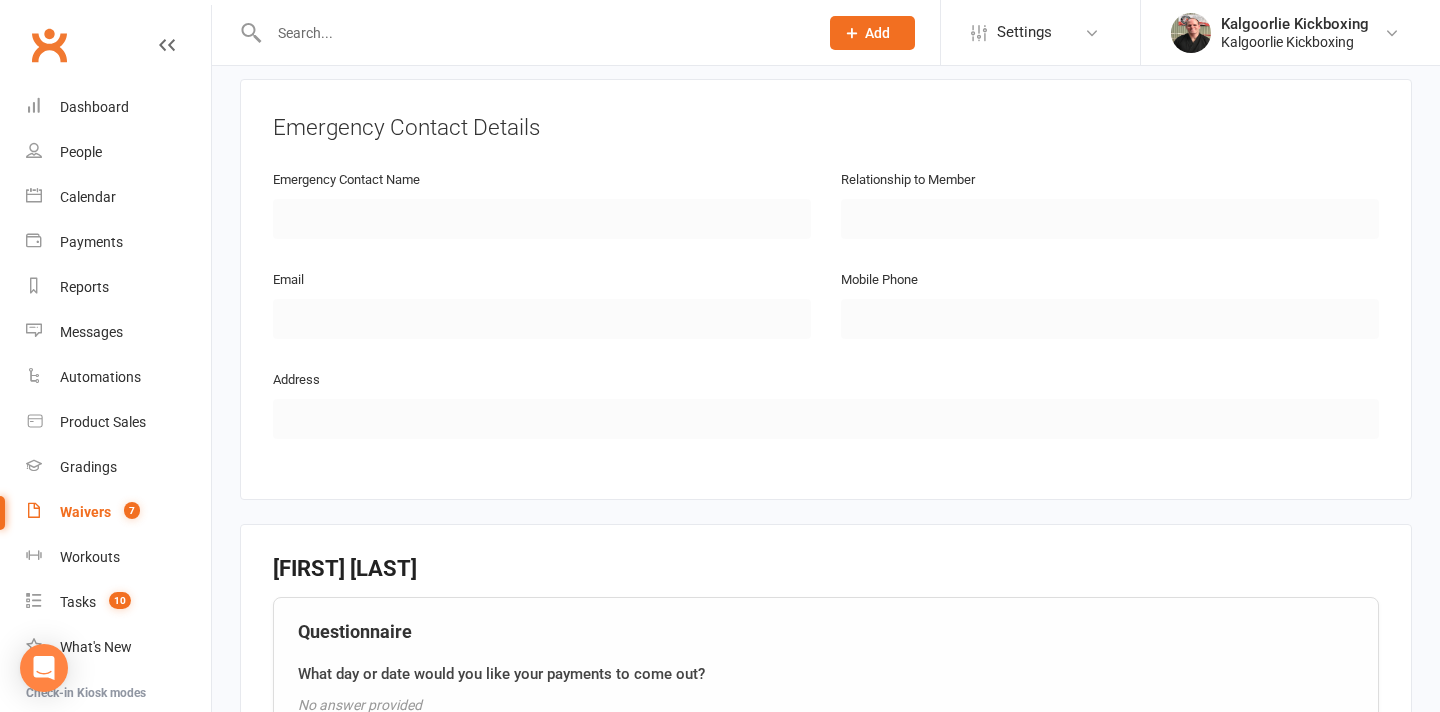scroll, scrollTop: 1477, scrollLeft: 0, axis: vertical 